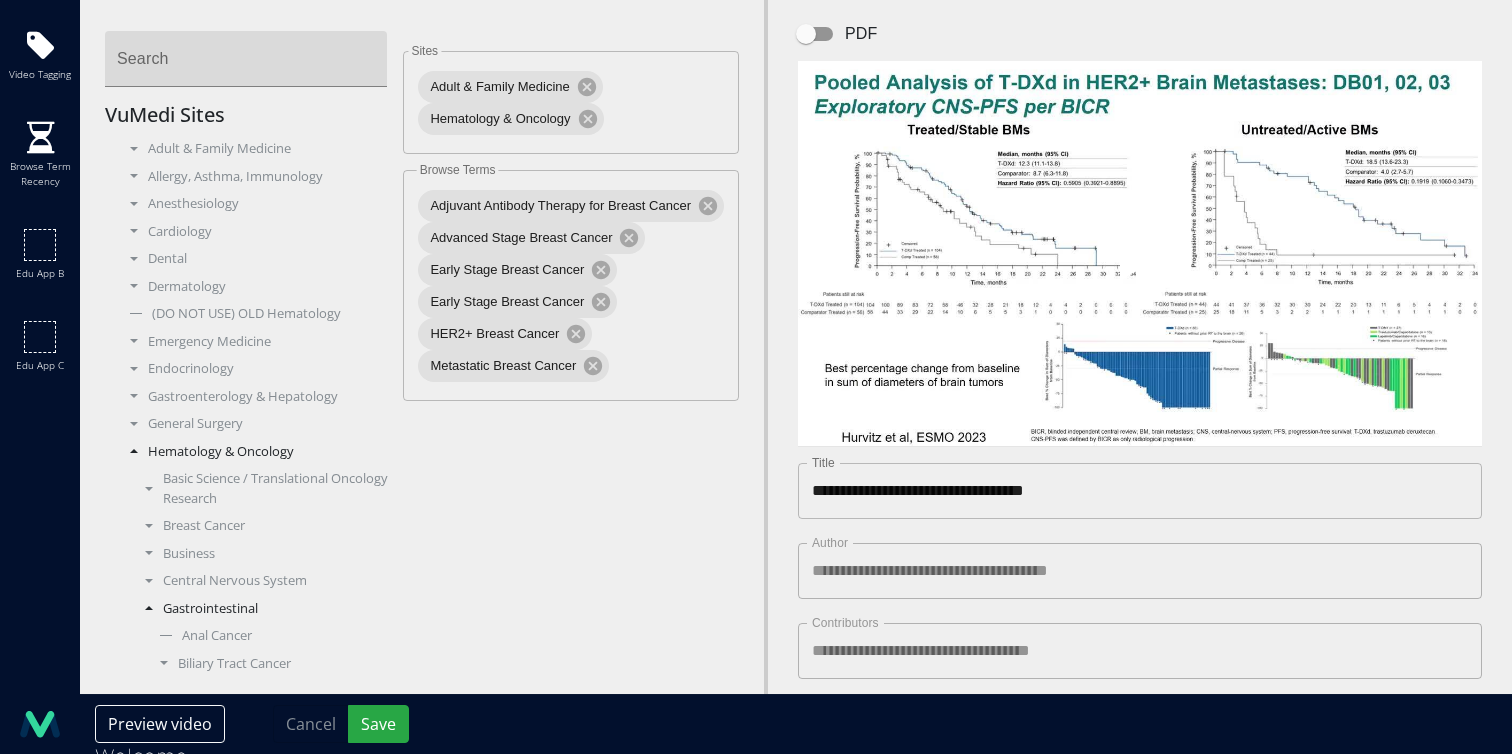 scroll, scrollTop: 0, scrollLeft: 0, axis: both 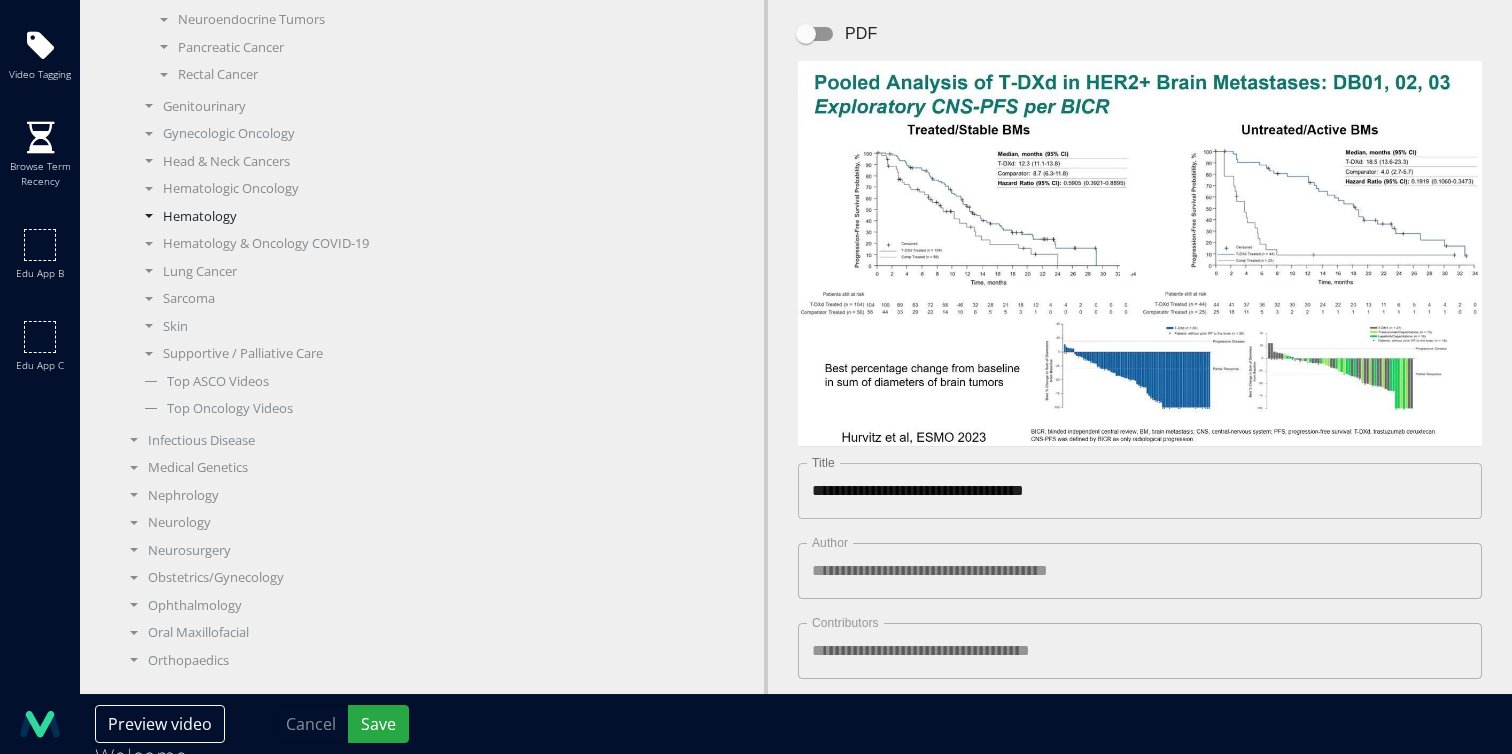 click on "Hematology" at bounding box center (261, 217) 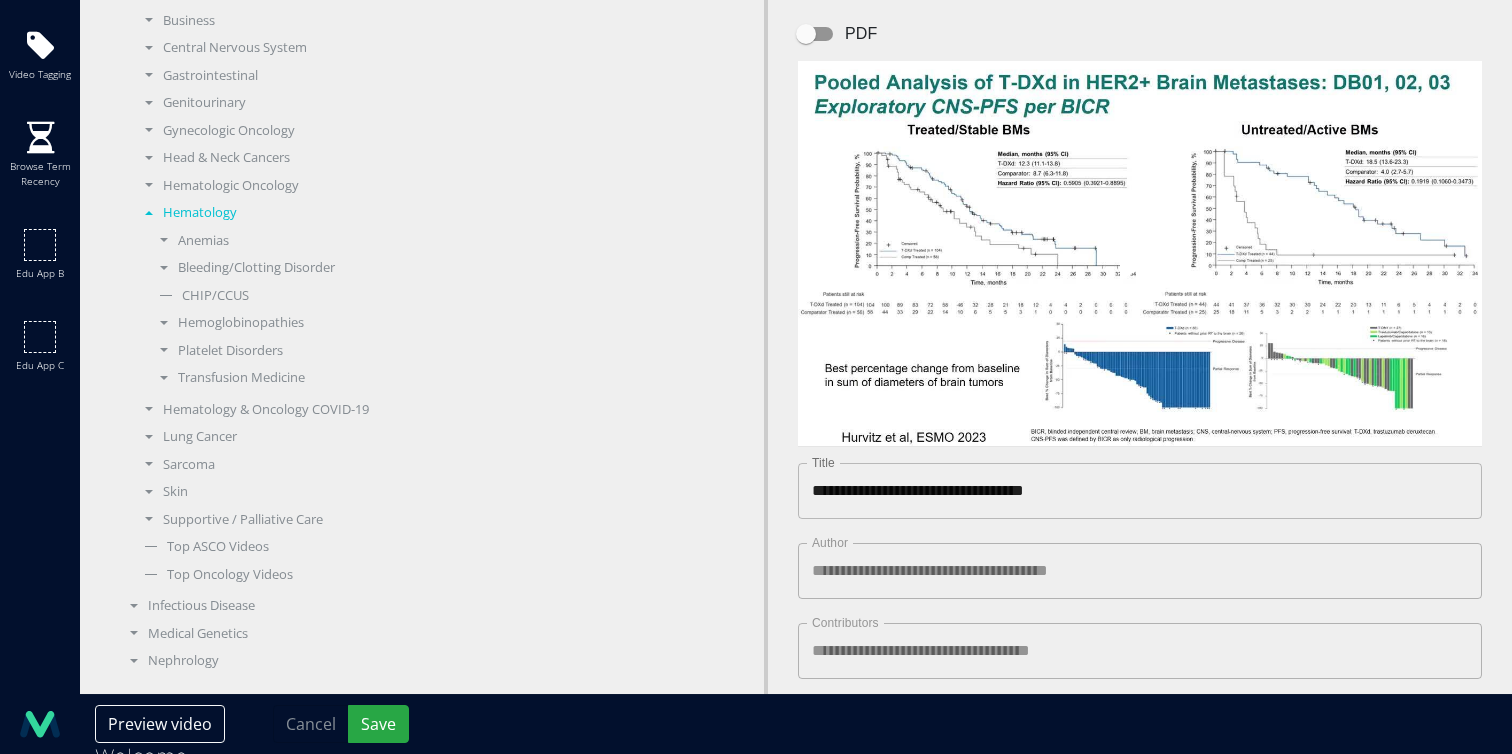 scroll, scrollTop: 500, scrollLeft: 0, axis: vertical 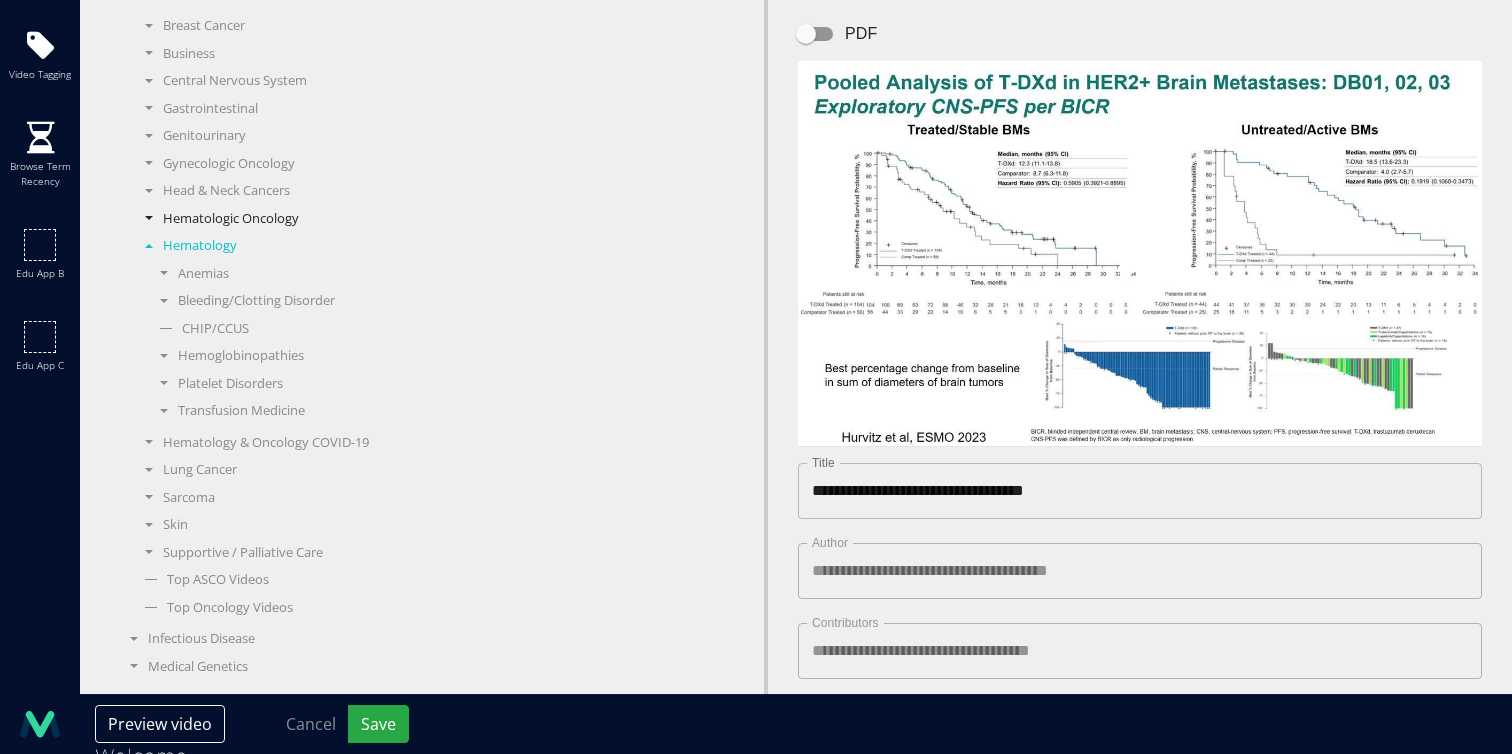 click on "Hematologic Oncology" at bounding box center [261, 219] 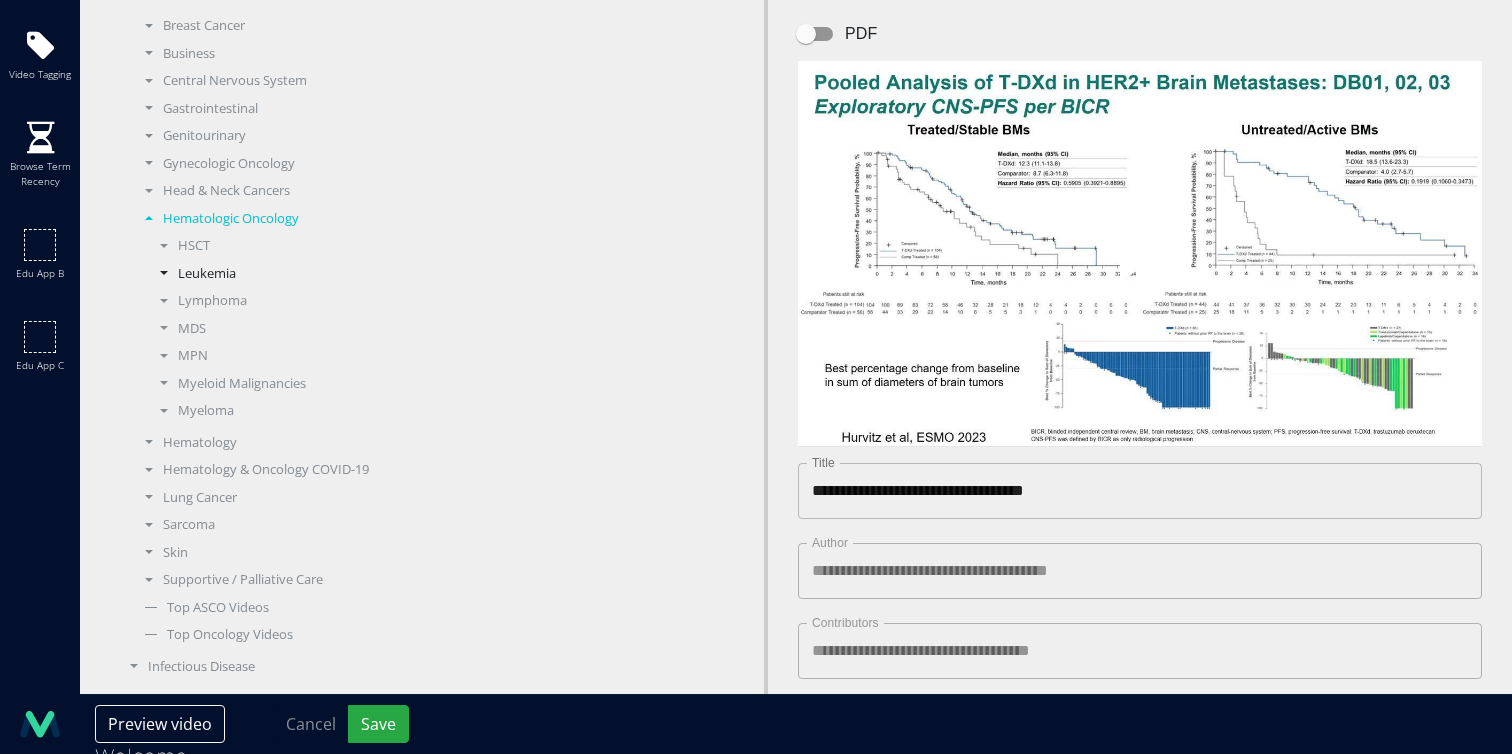 click on "Leukemia" at bounding box center (269, 274) 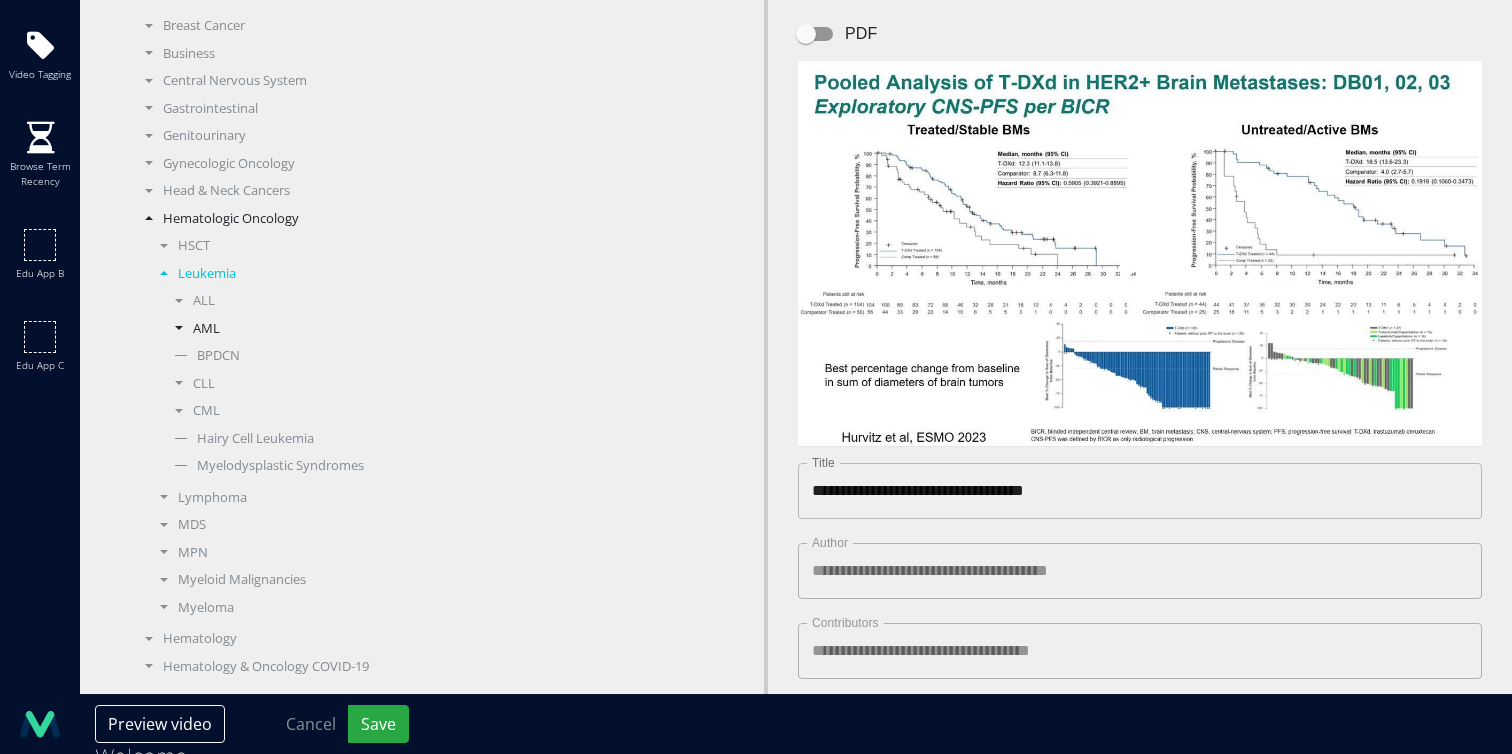 click on "AML" at bounding box center [276, 329] 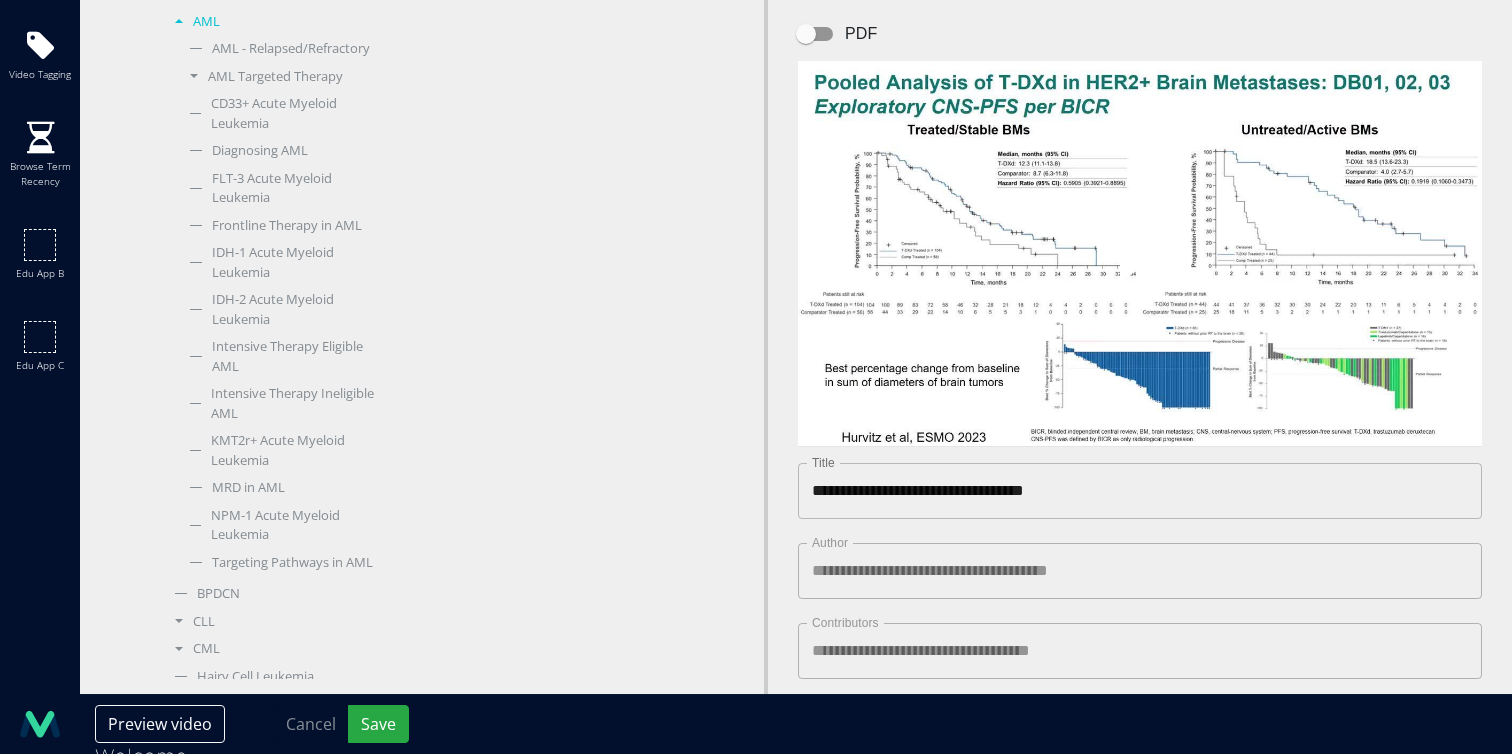 scroll, scrollTop: 800, scrollLeft: 0, axis: vertical 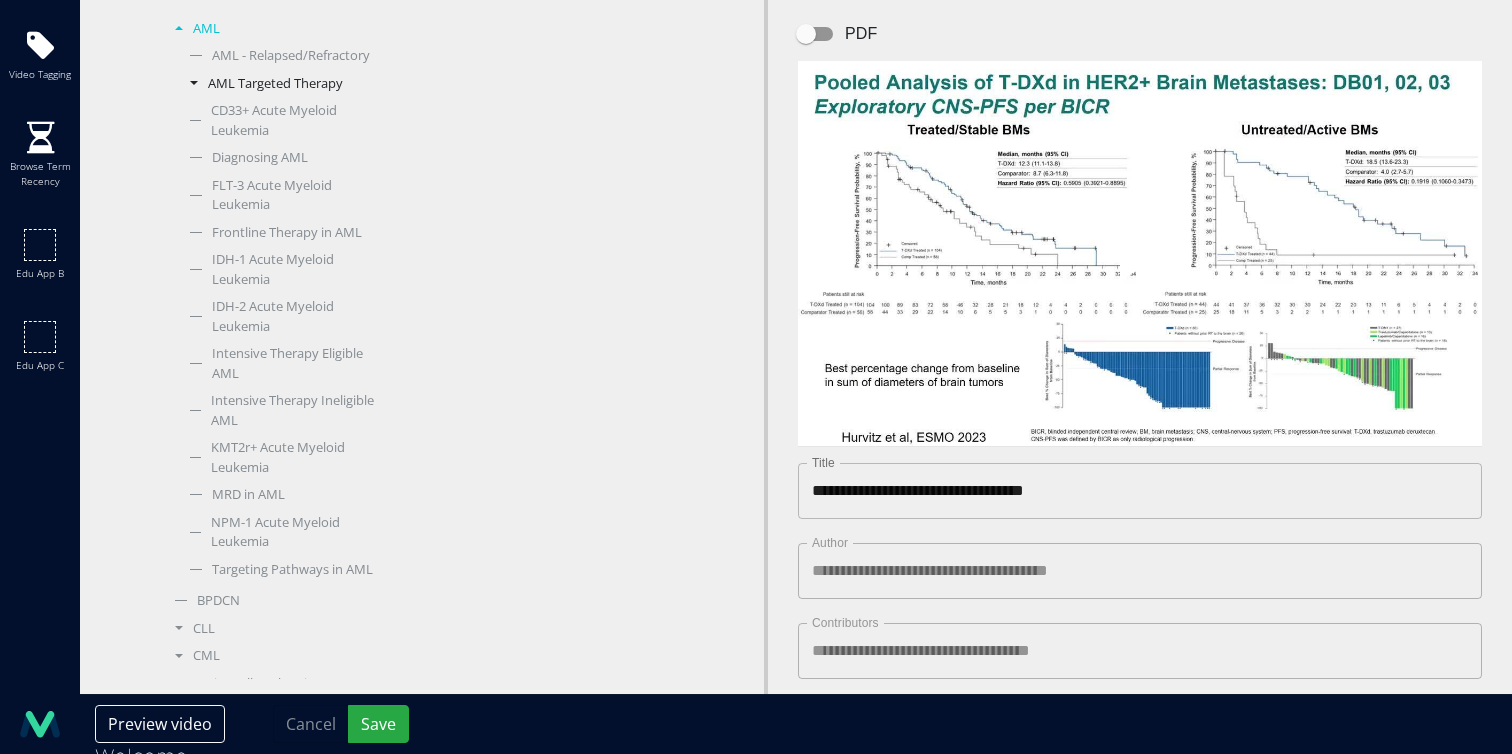 click on "AML Targeted Therapy" at bounding box center [284, 84] 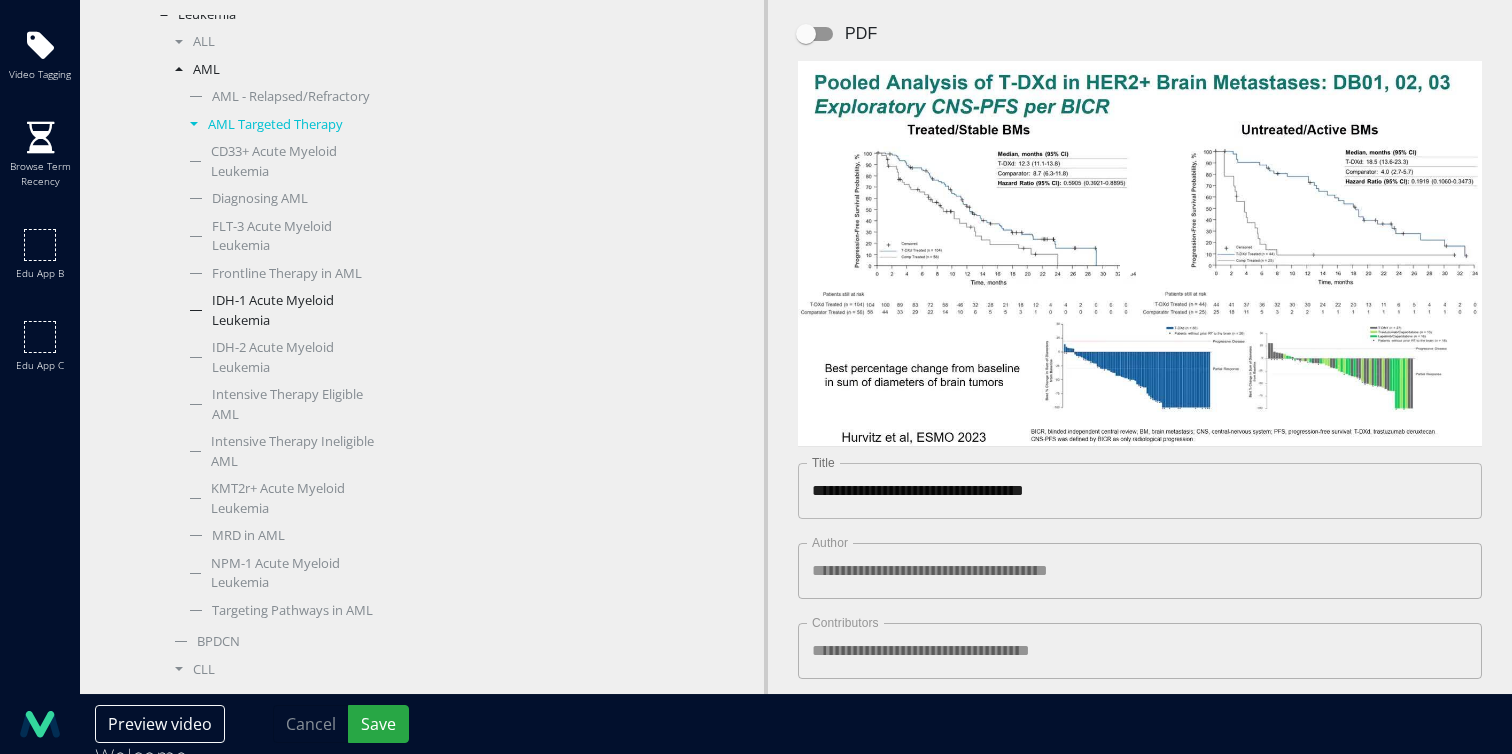 scroll, scrollTop: 757, scrollLeft: 0, axis: vertical 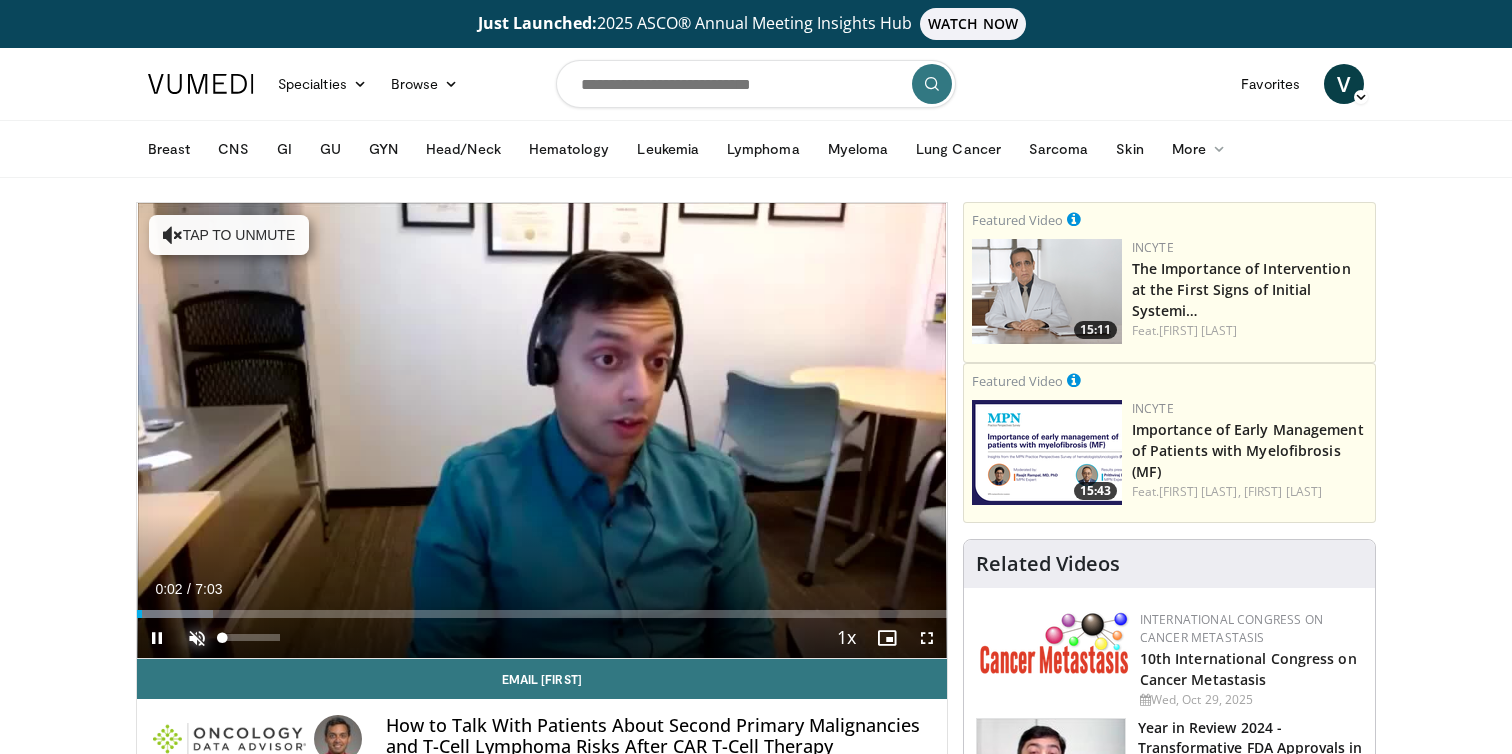click at bounding box center [197, 638] 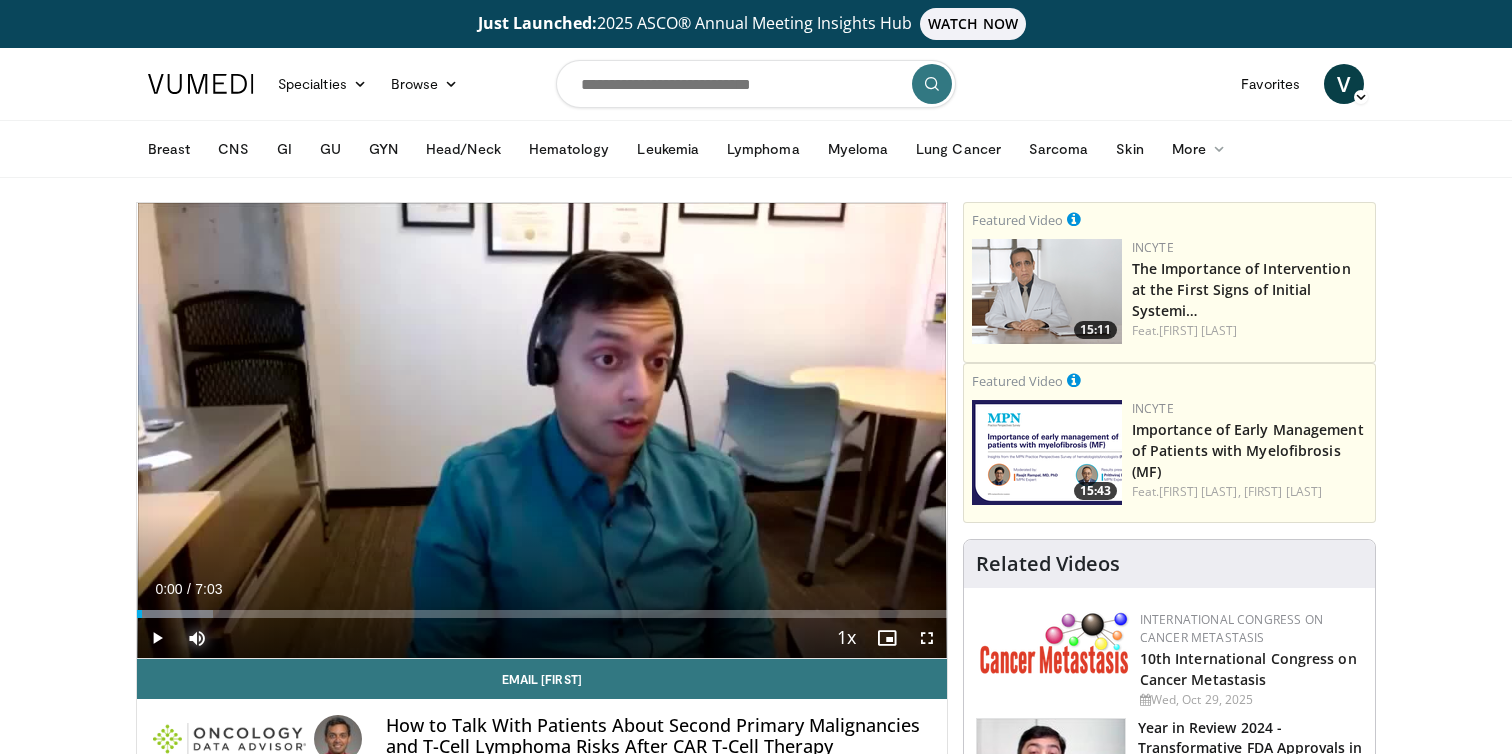 drag, startPoint x: 141, startPoint y: 613, endPoint x: 126, endPoint y: 613, distance: 15 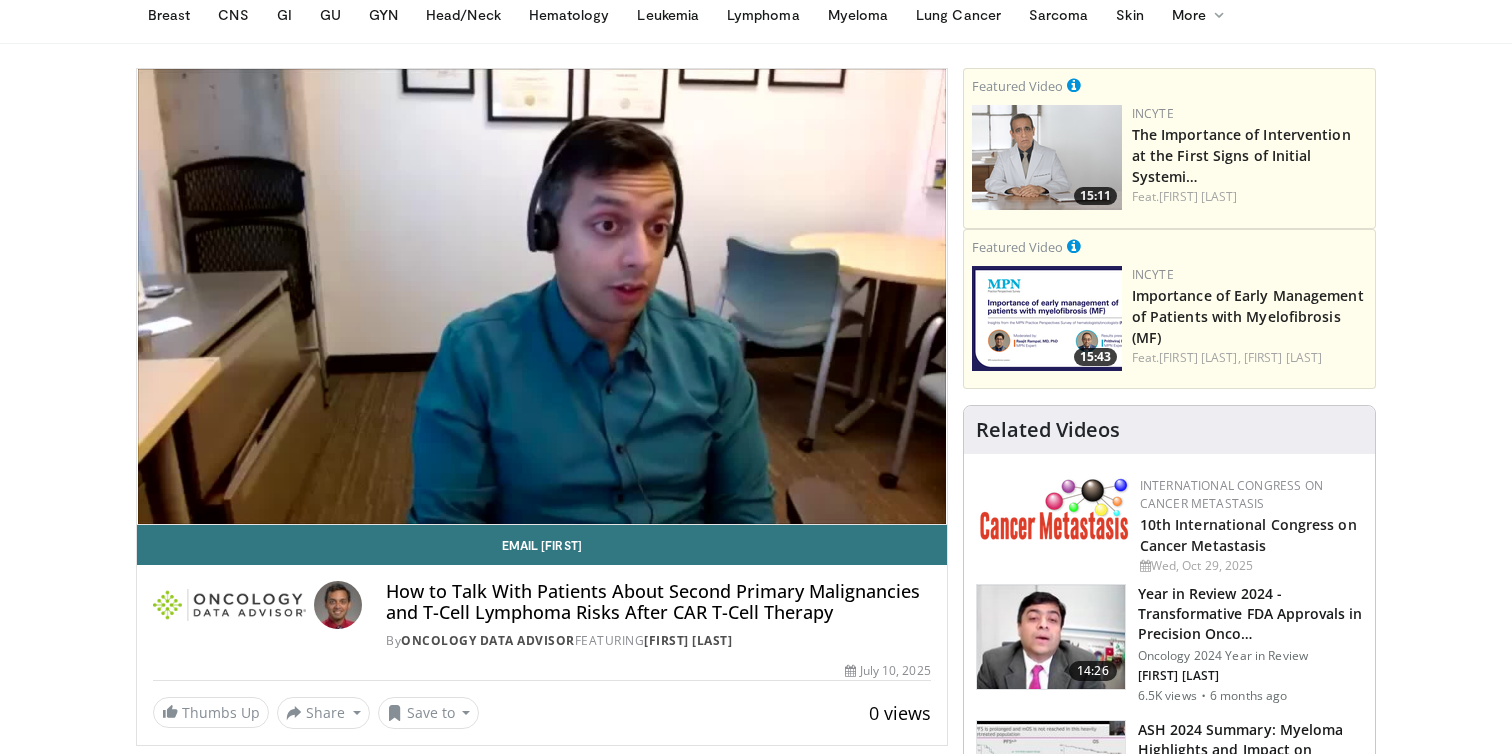 scroll, scrollTop: 0, scrollLeft: 0, axis: both 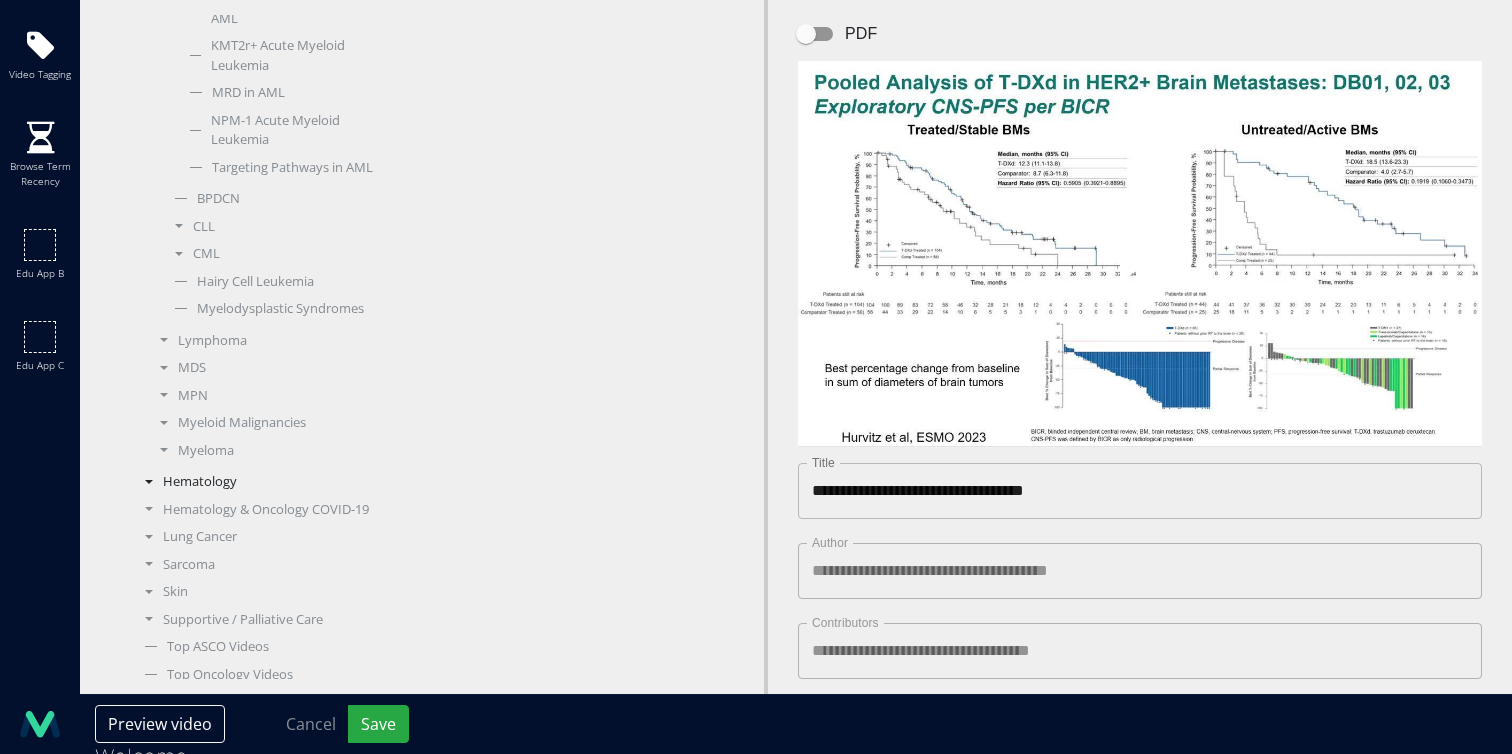 click on "Hematology" at bounding box center (261, 482) 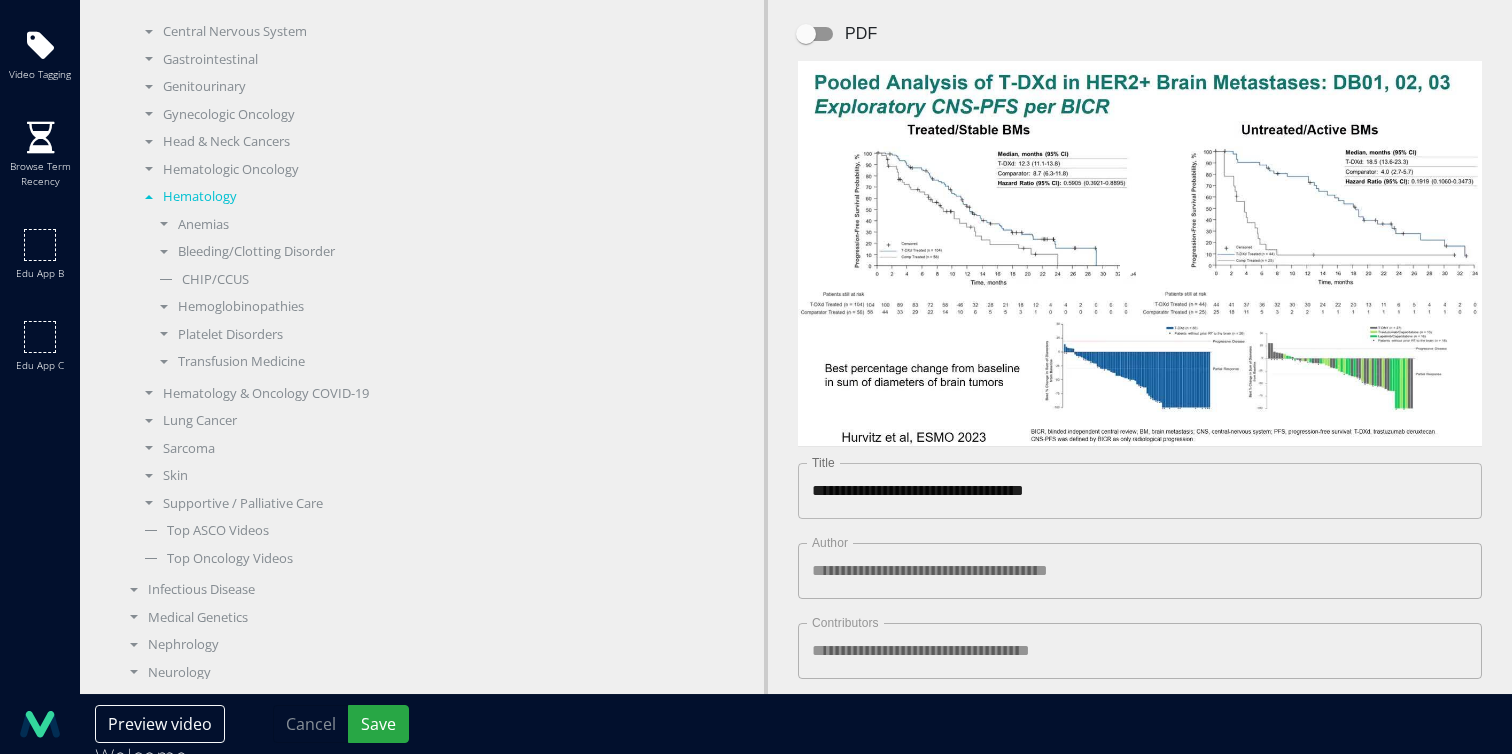 scroll, scrollTop: 540, scrollLeft: 0, axis: vertical 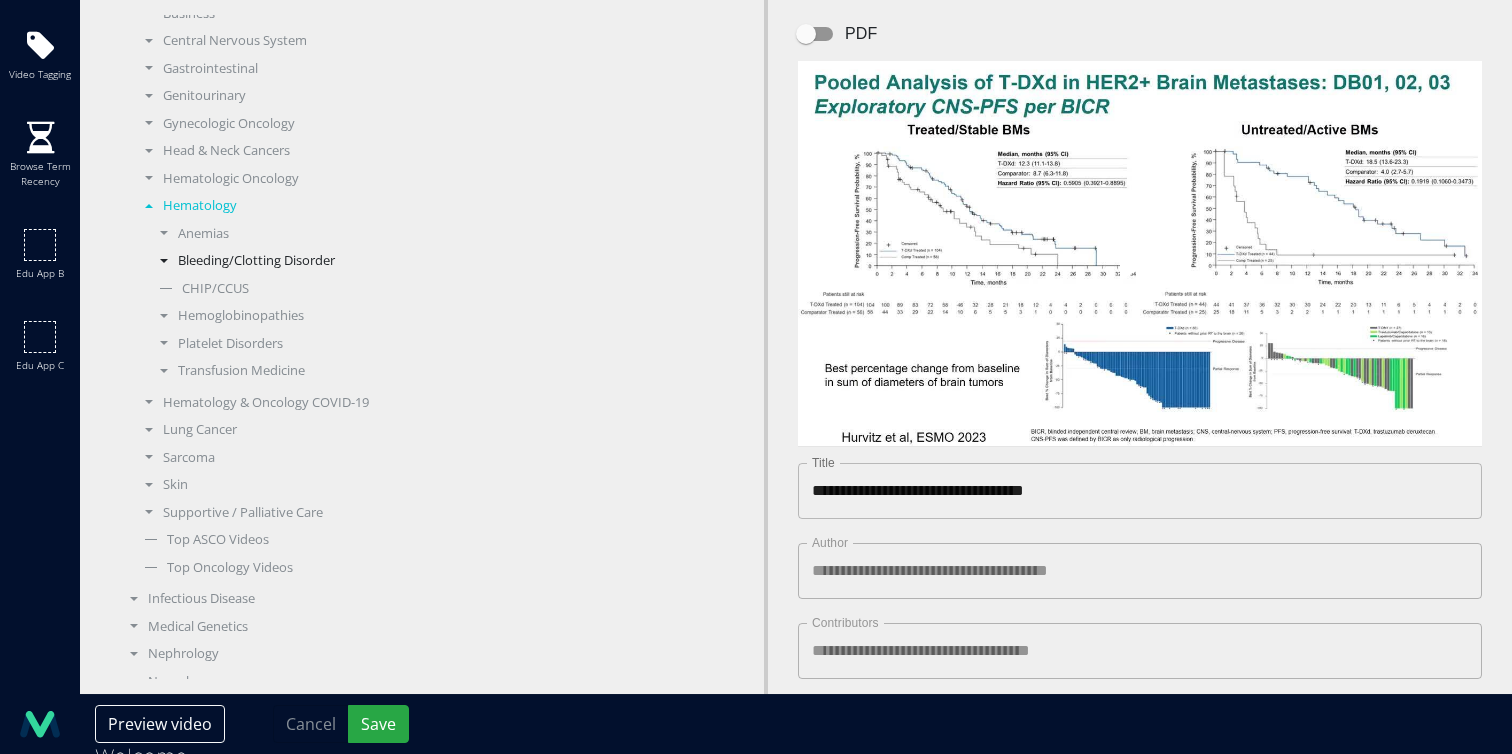 click on "Bleeding/Clotting Disorder" at bounding box center [269, 261] 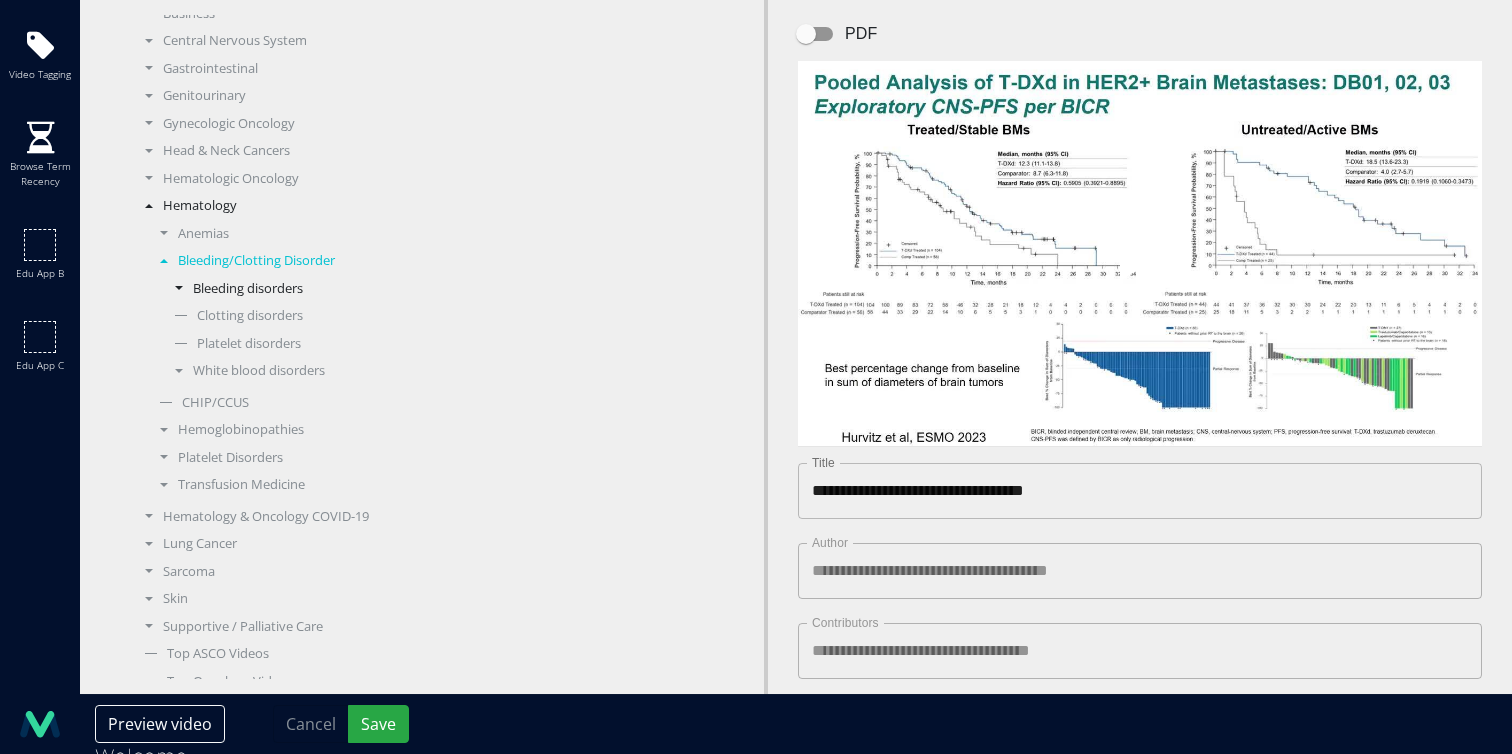click on "Bleeding disorders" at bounding box center (276, 289) 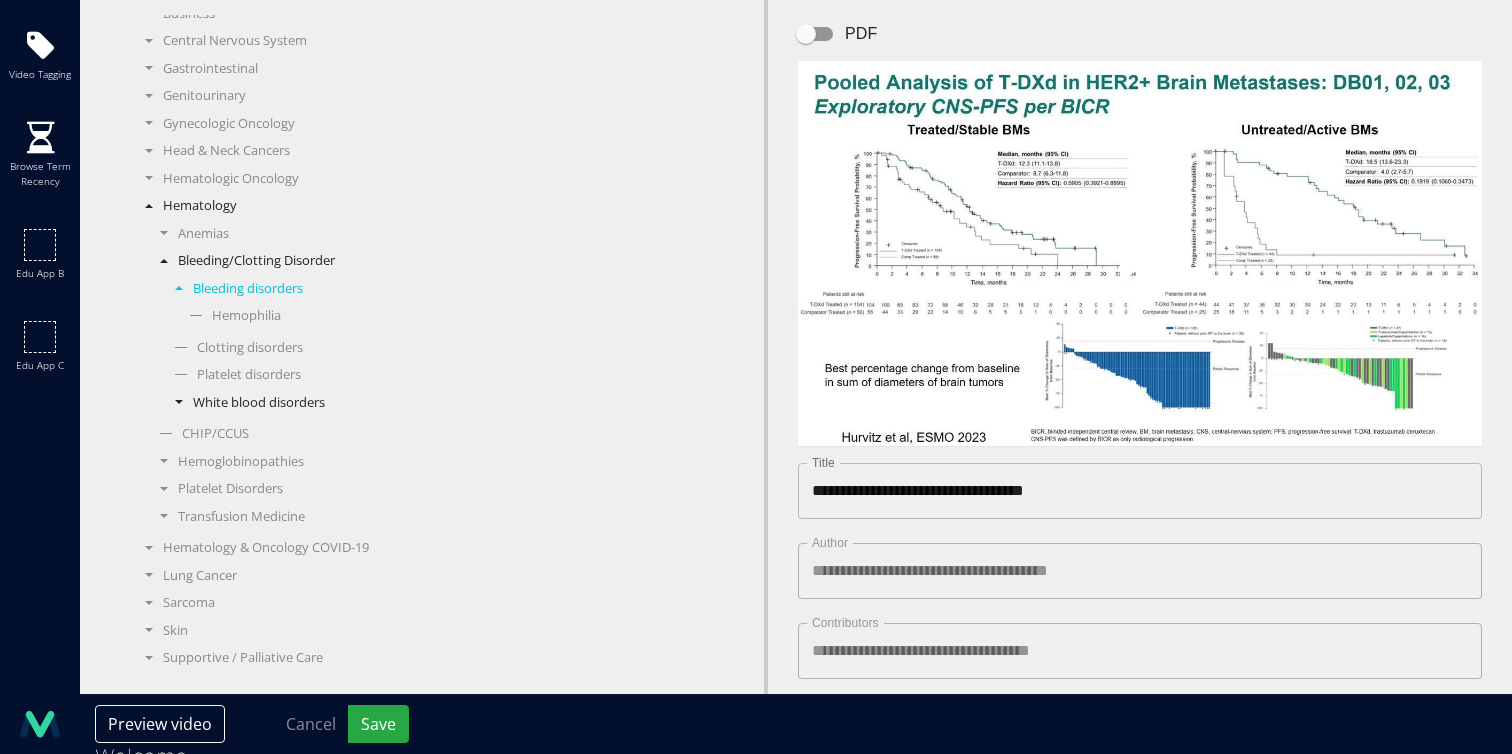 click on "White blood disorders" at bounding box center [276, 403] 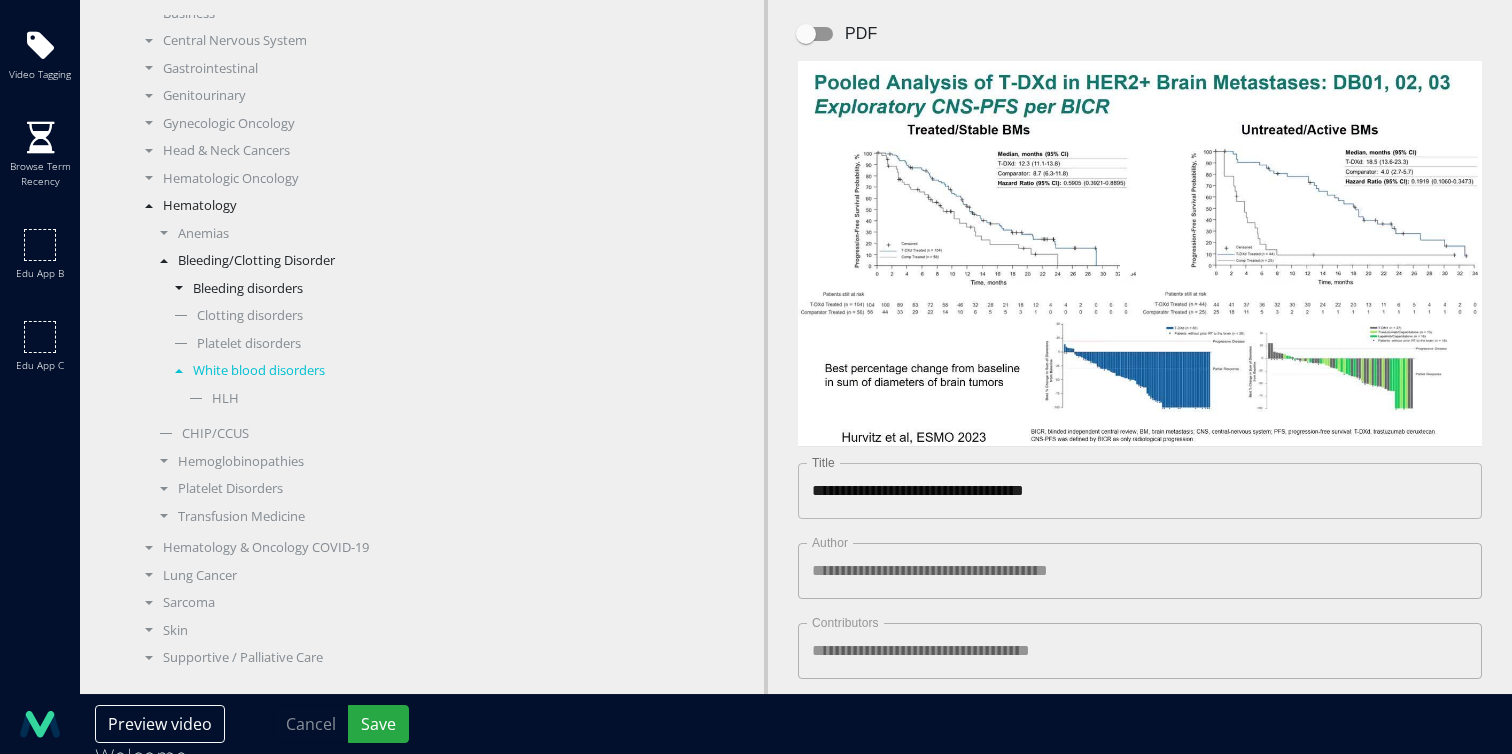 click on "Bleeding disorders" at bounding box center [276, 289] 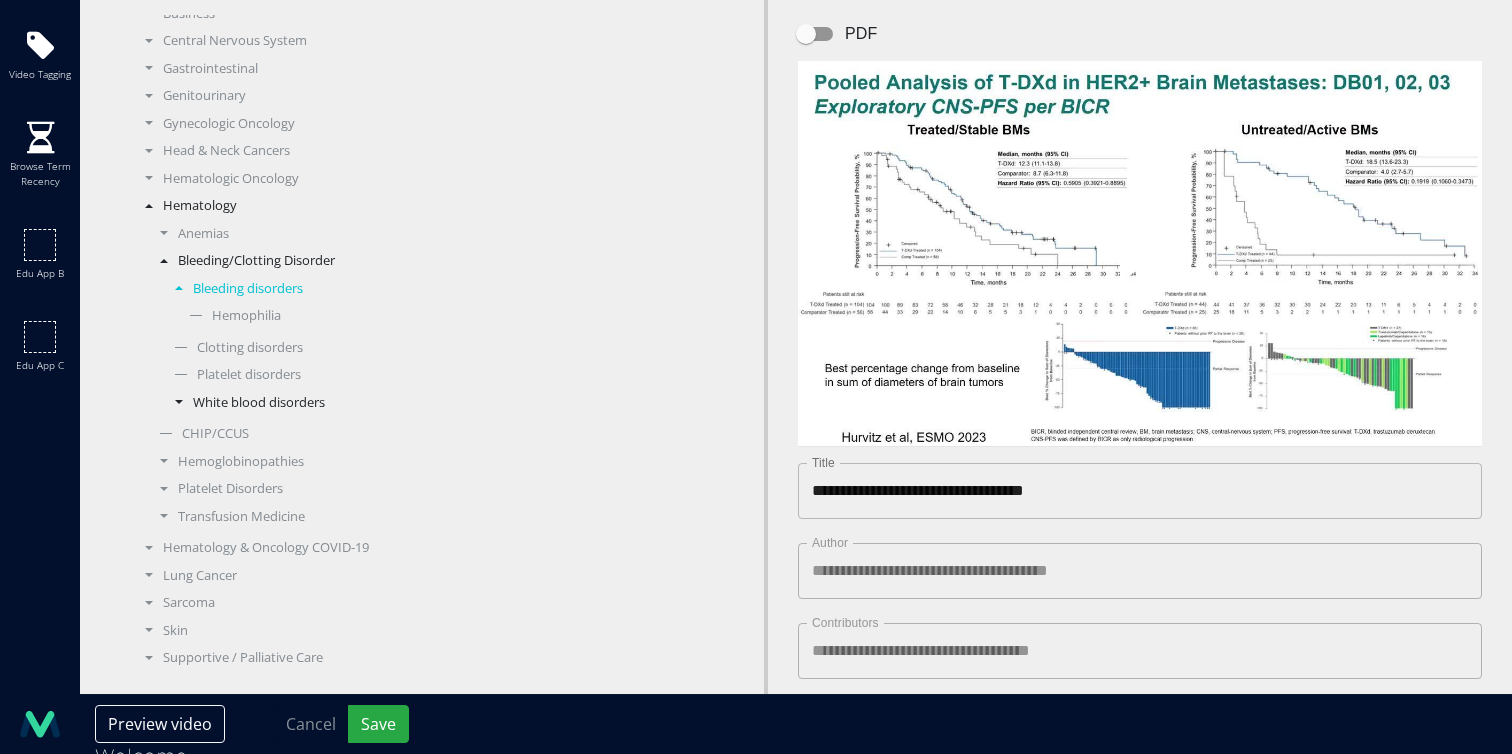 click on "White blood disorders" at bounding box center [276, 403] 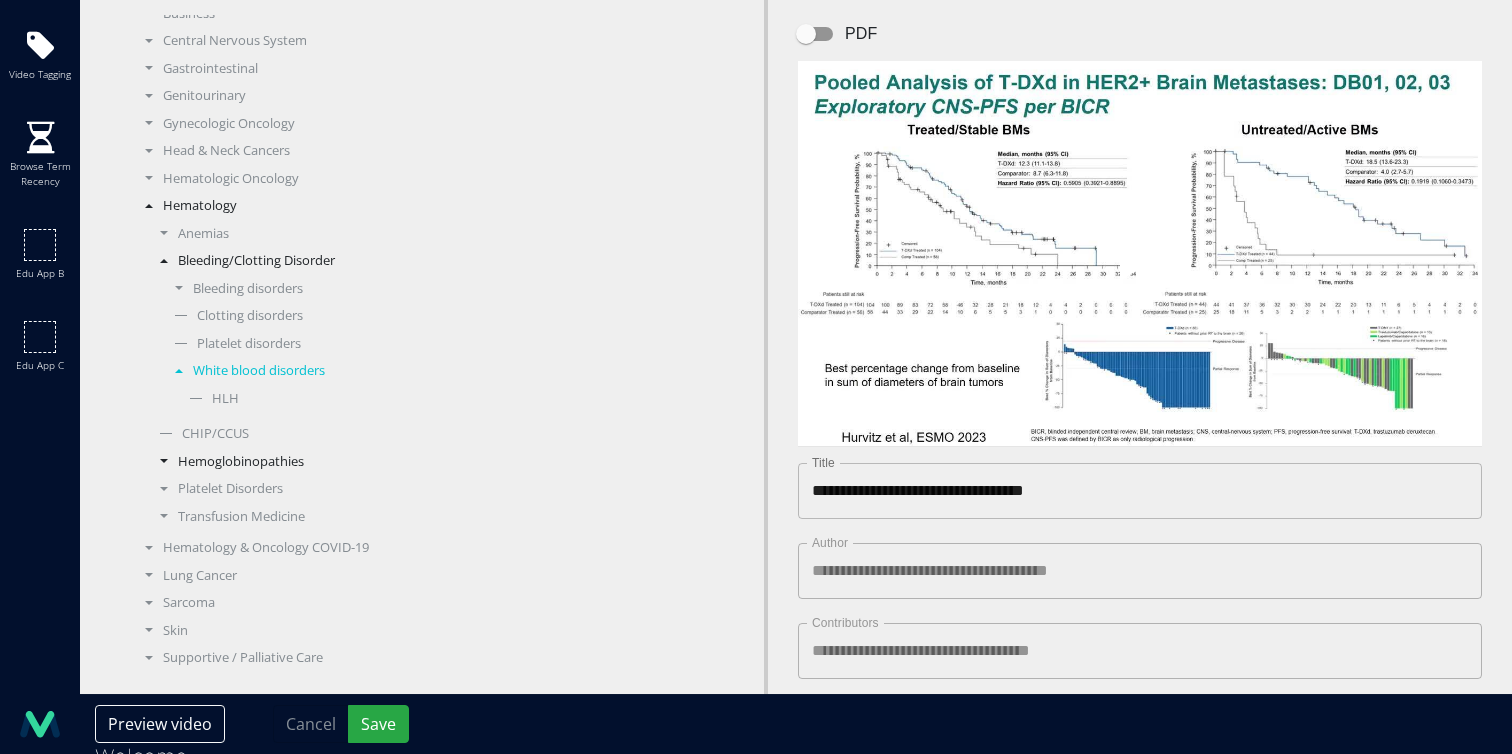 click on "Hemoglobinopathies" at bounding box center [269, 462] 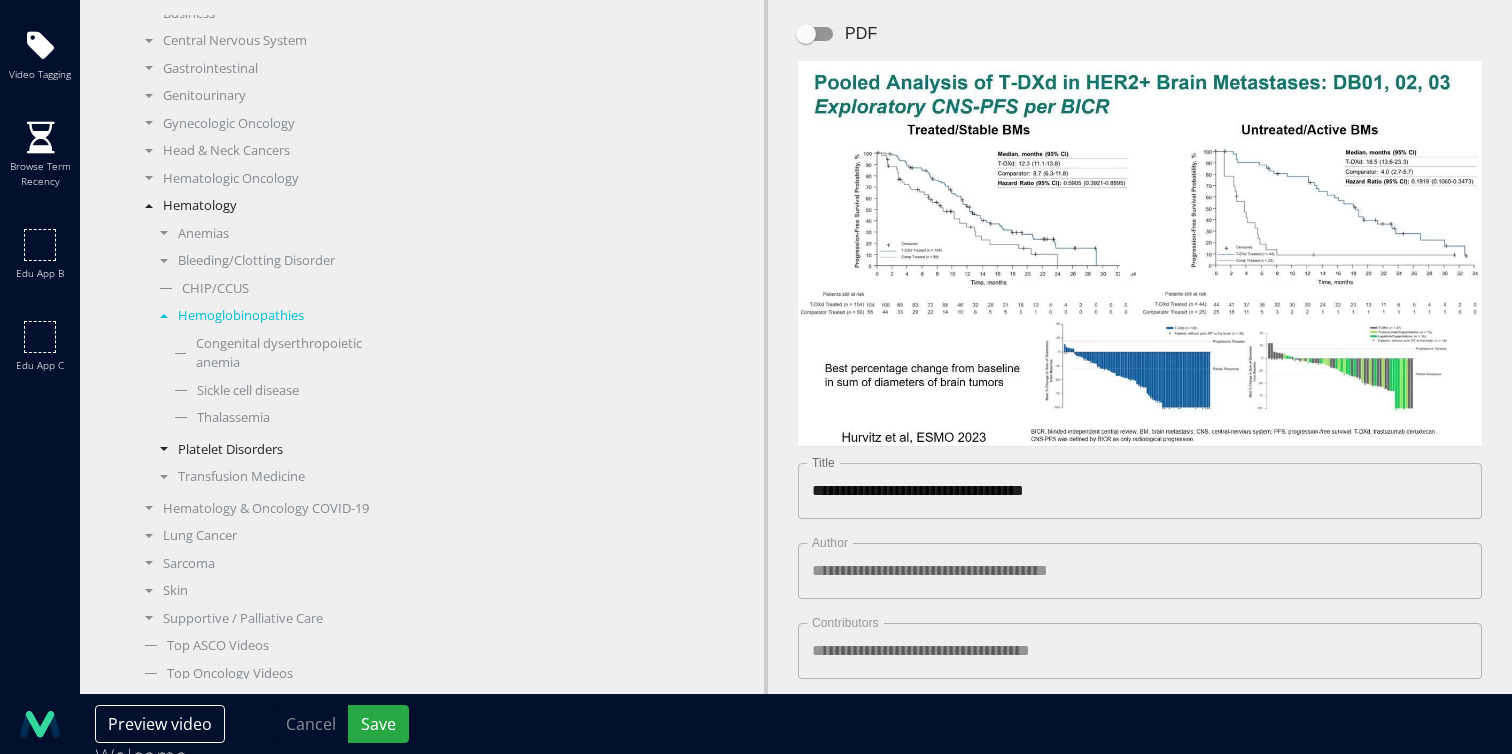 click on "Platelet Disorders" at bounding box center (269, 450) 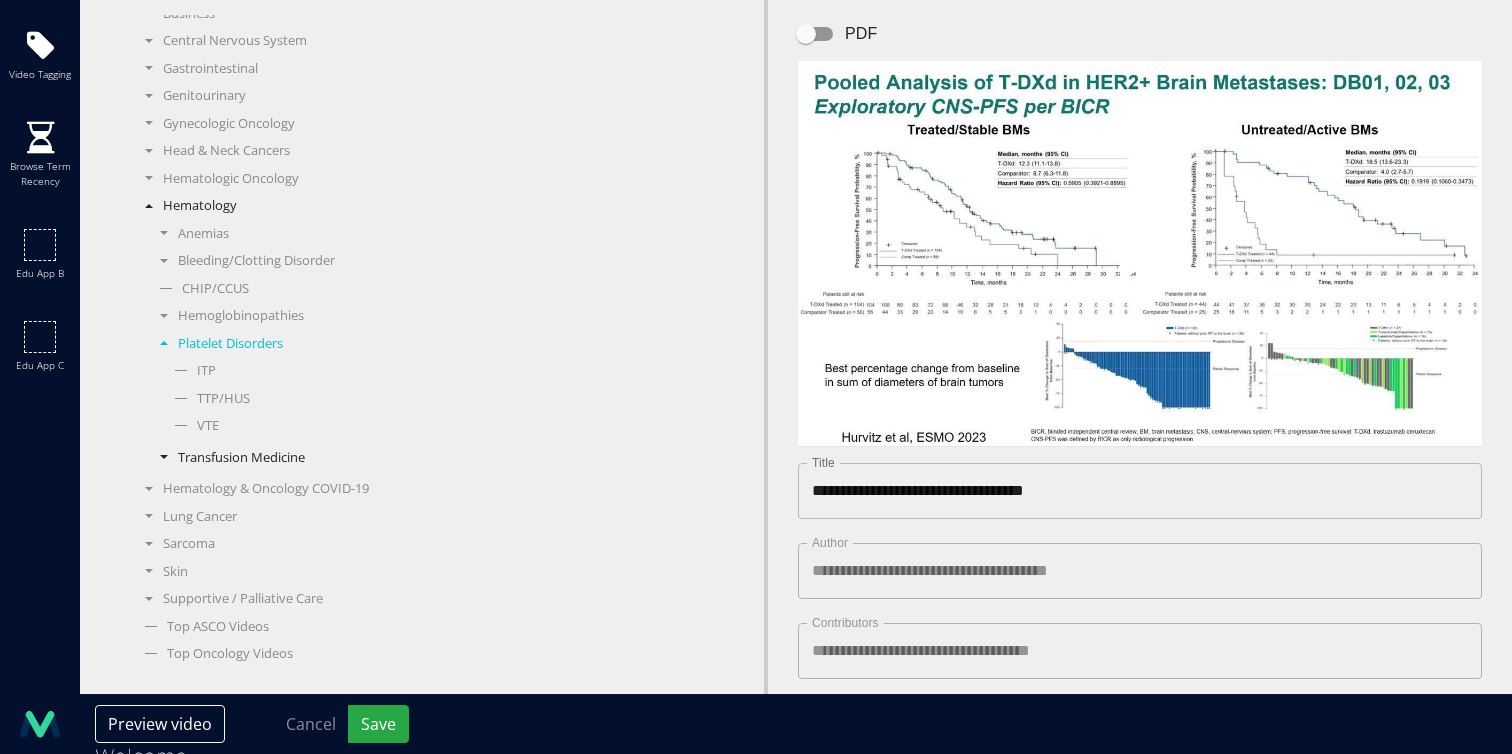 click on "Transfusion Medicine" at bounding box center (269, 458) 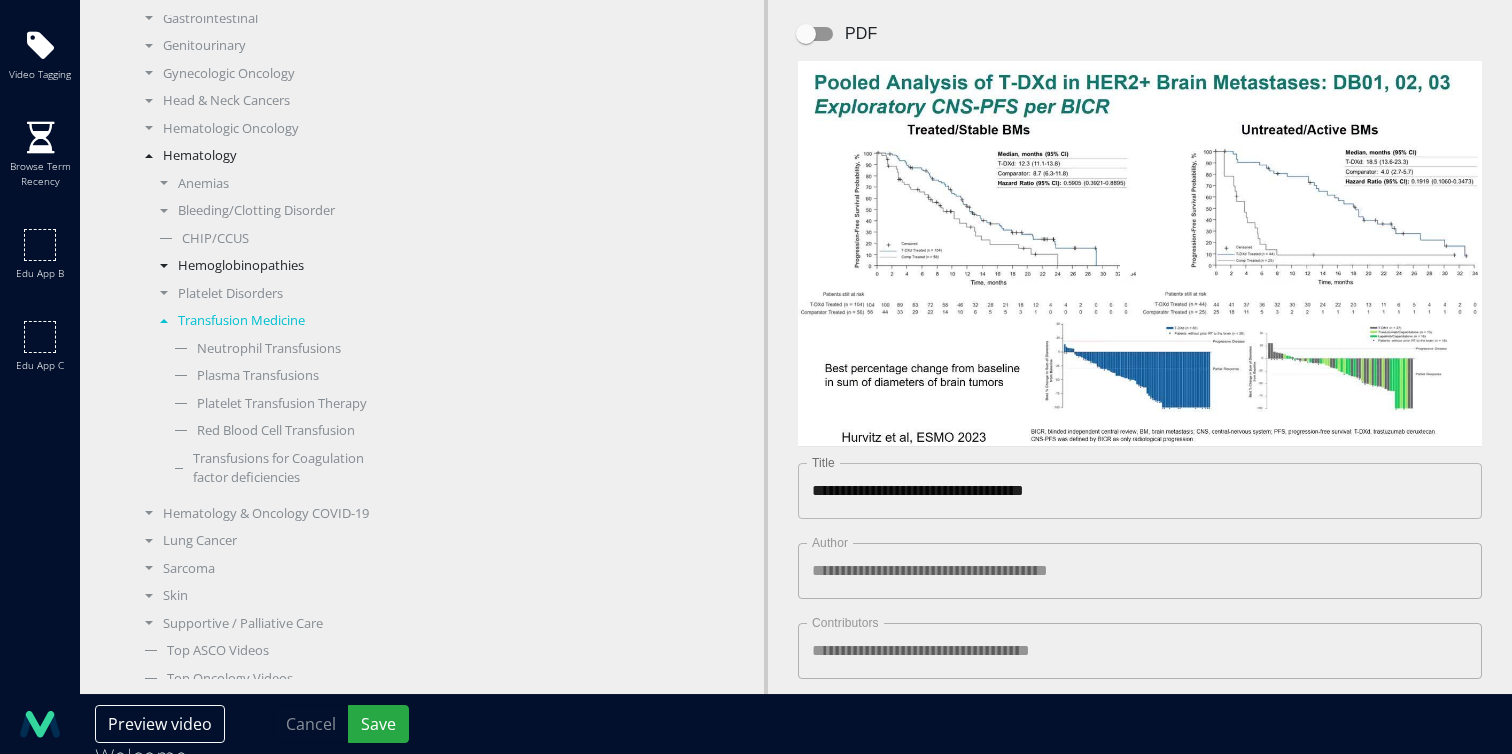 scroll, scrollTop: 589, scrollLeft: 0, axis: vertical 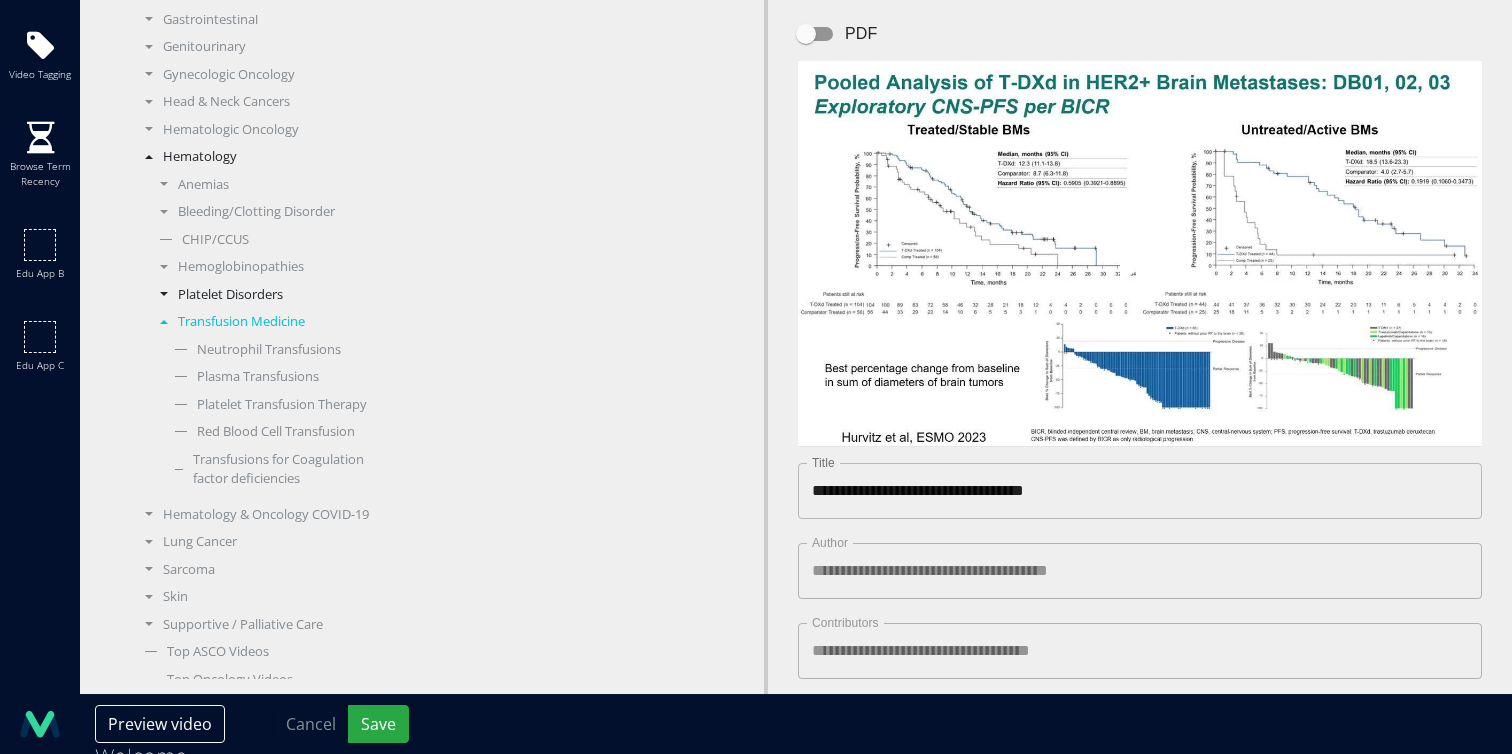 click on "Platelet Disorders" at bounding box center [269, 295] 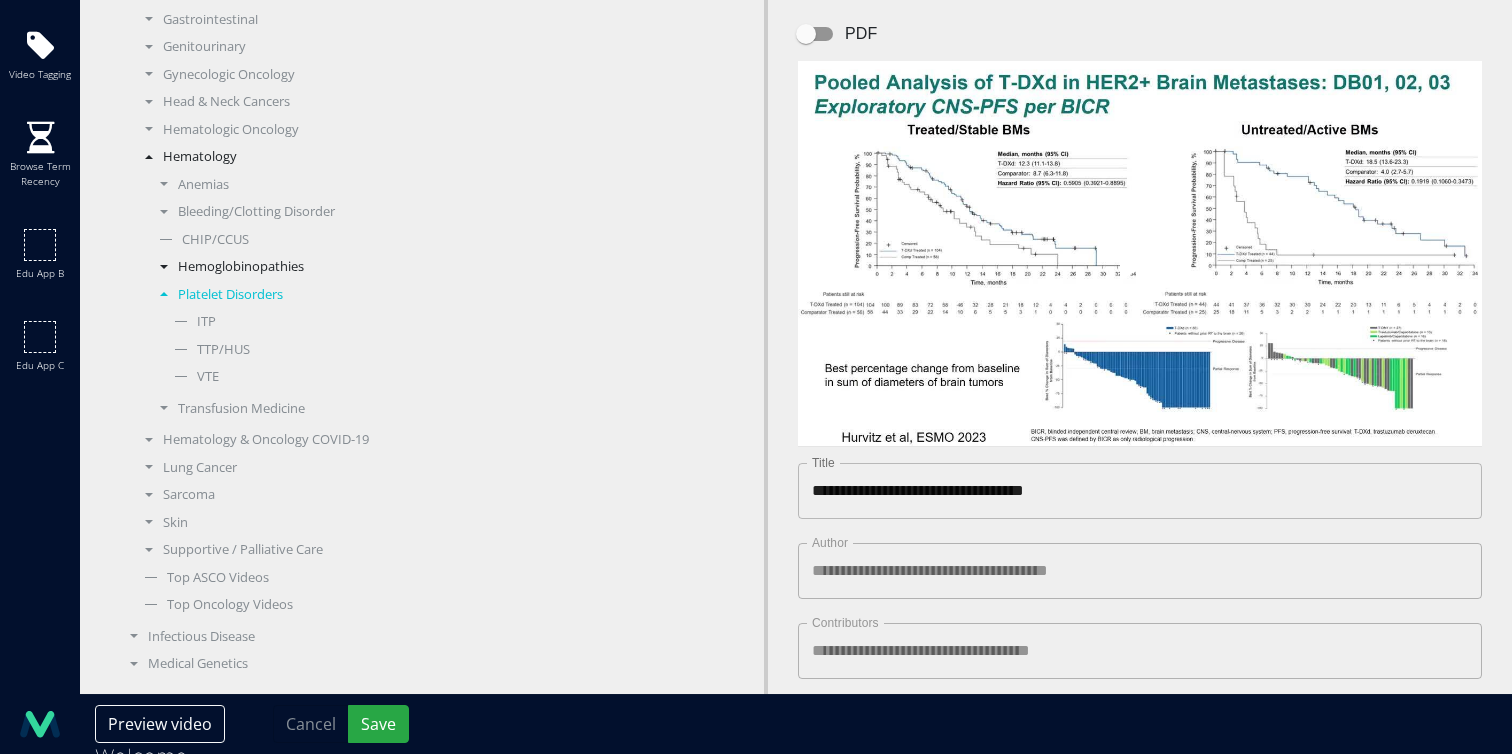 click on "Hemoglobinopathies" at bounding box center [269, 267] 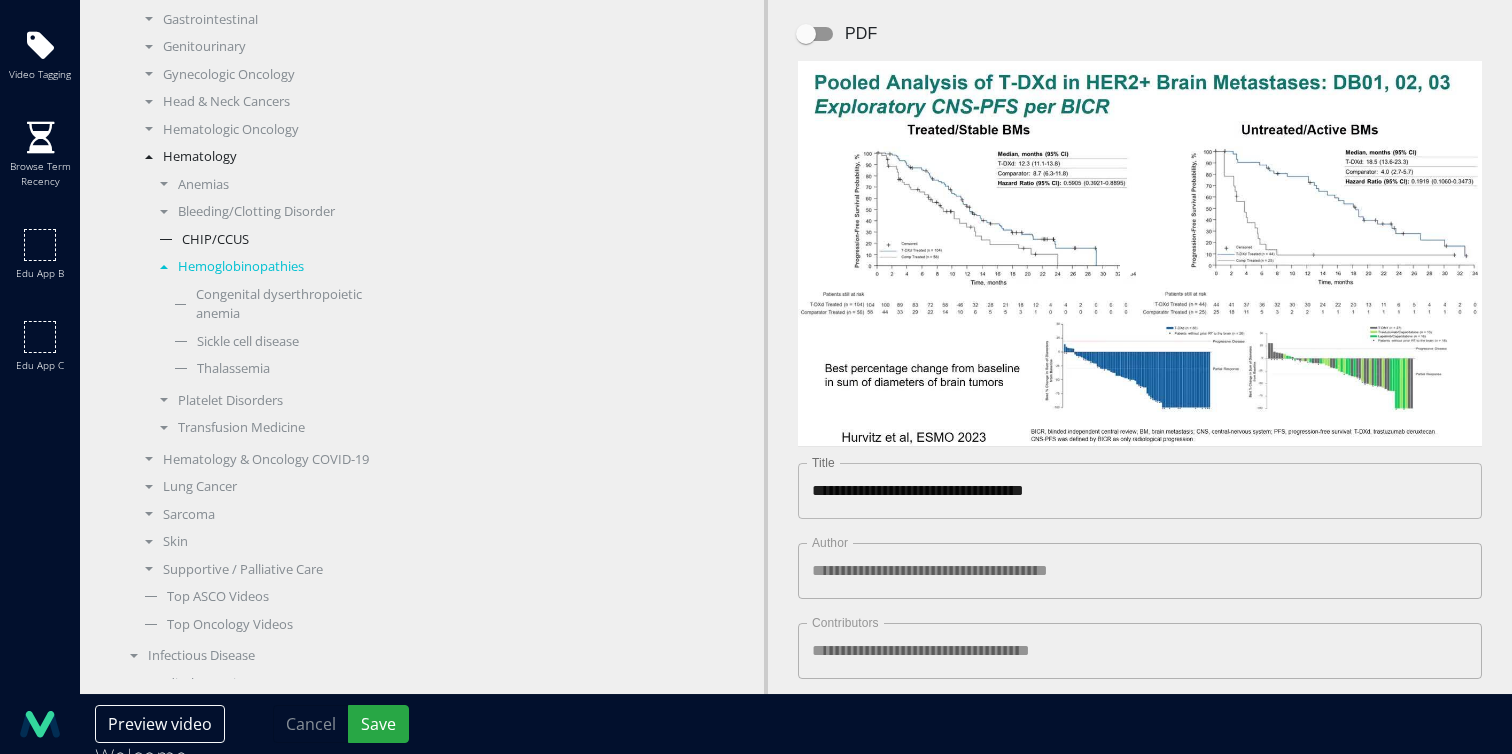 click on "CHIP/CCUS" at bounding box center (269, 240) 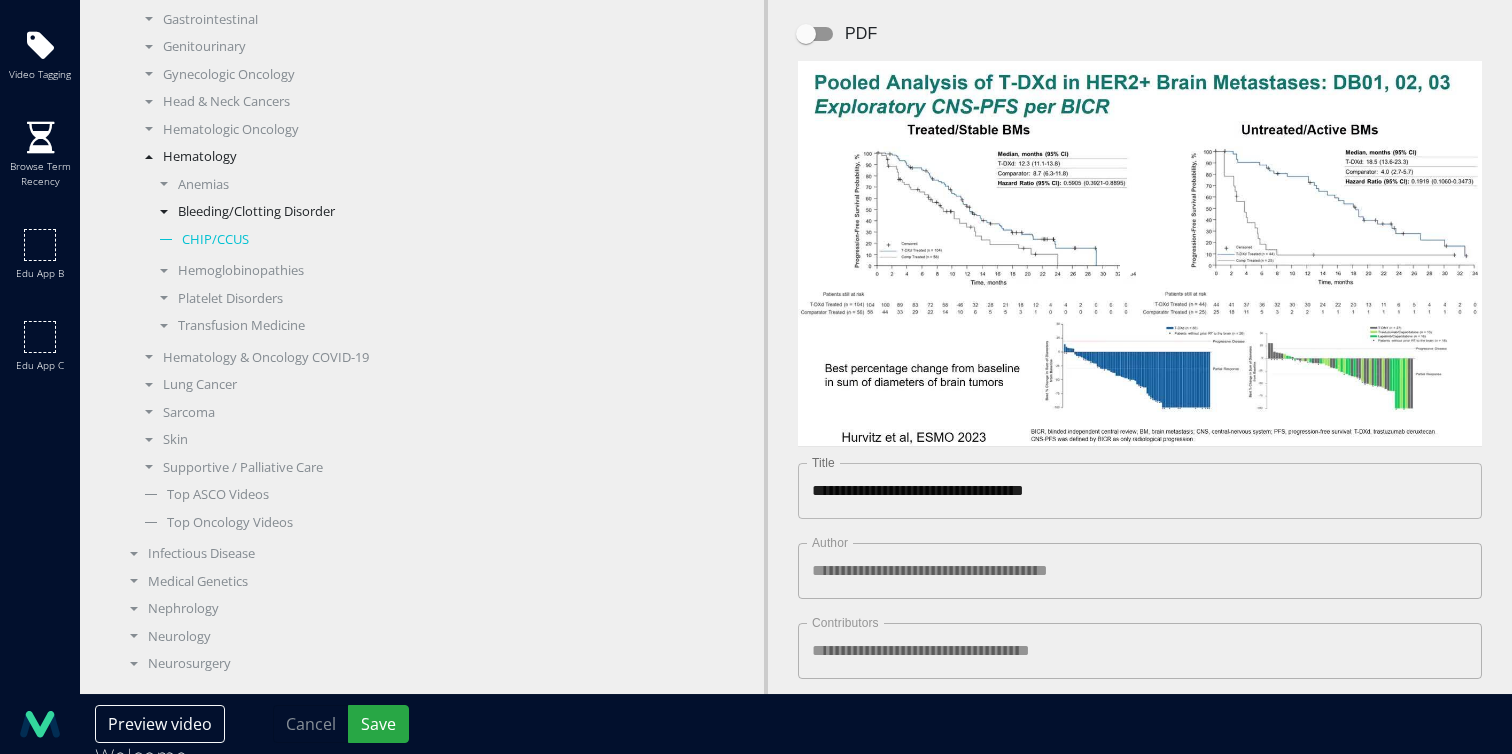 click on "Bleeding/Clotting Disorder" at bounding box center [269, 212] 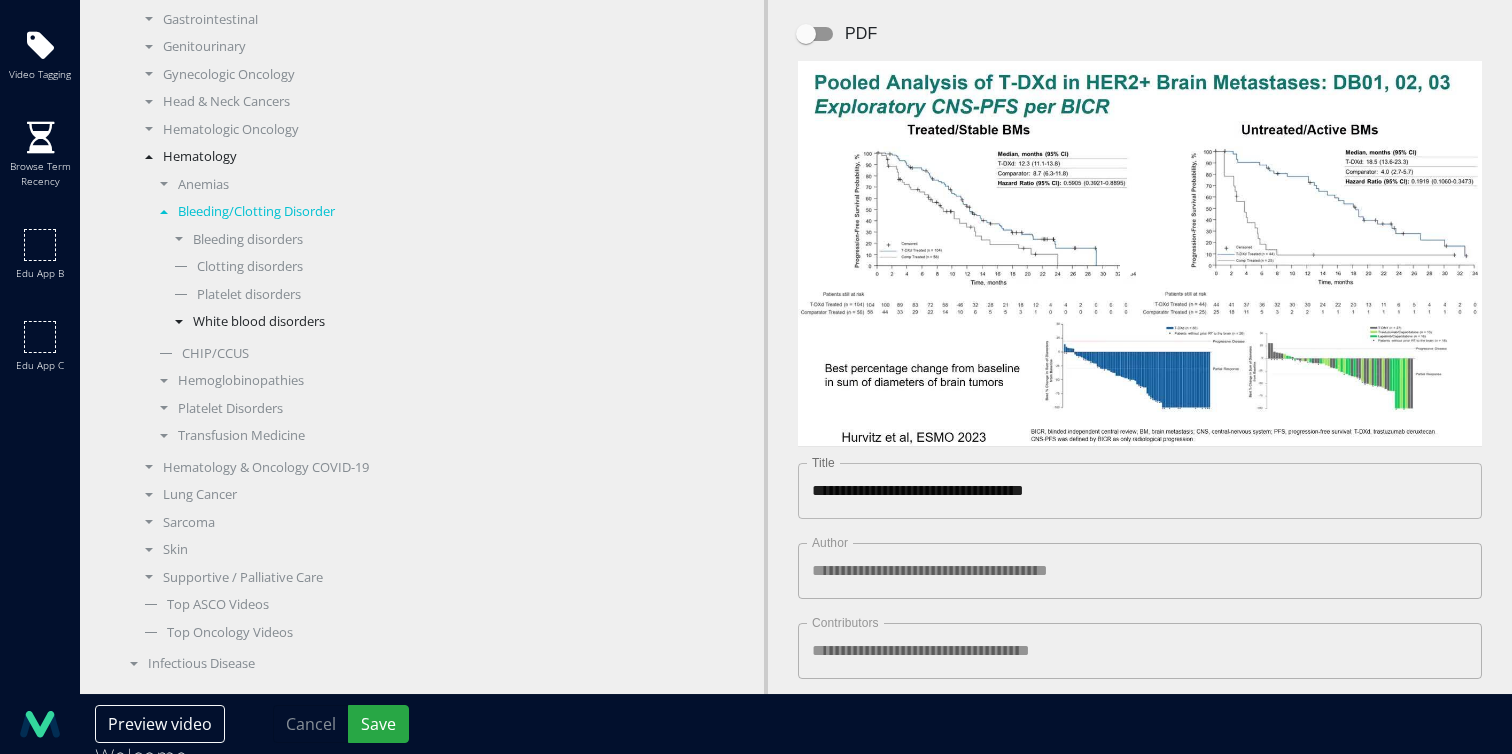 click on "White blood disorders" at bounding box center [276, 322] 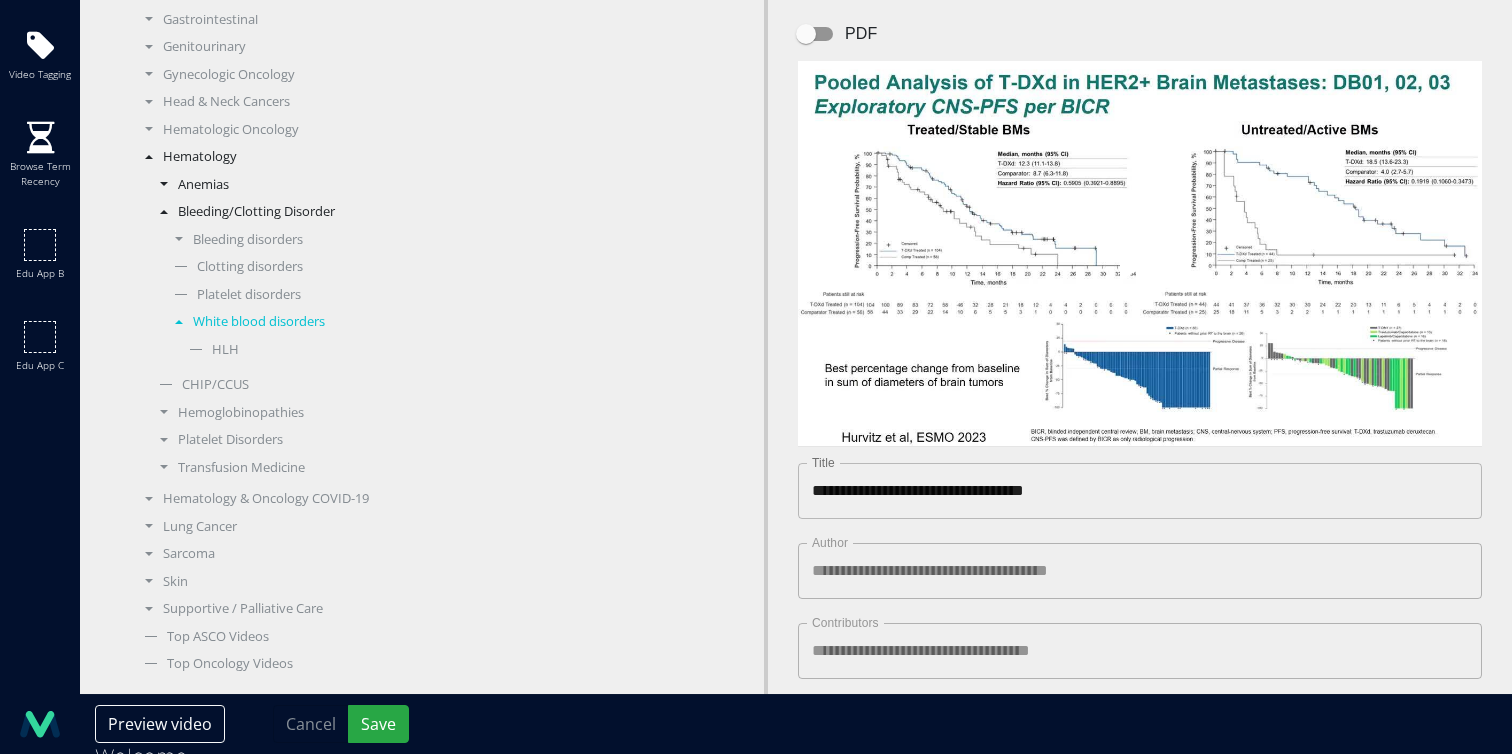 click on "Anemias" at bounding box center [269, 185] 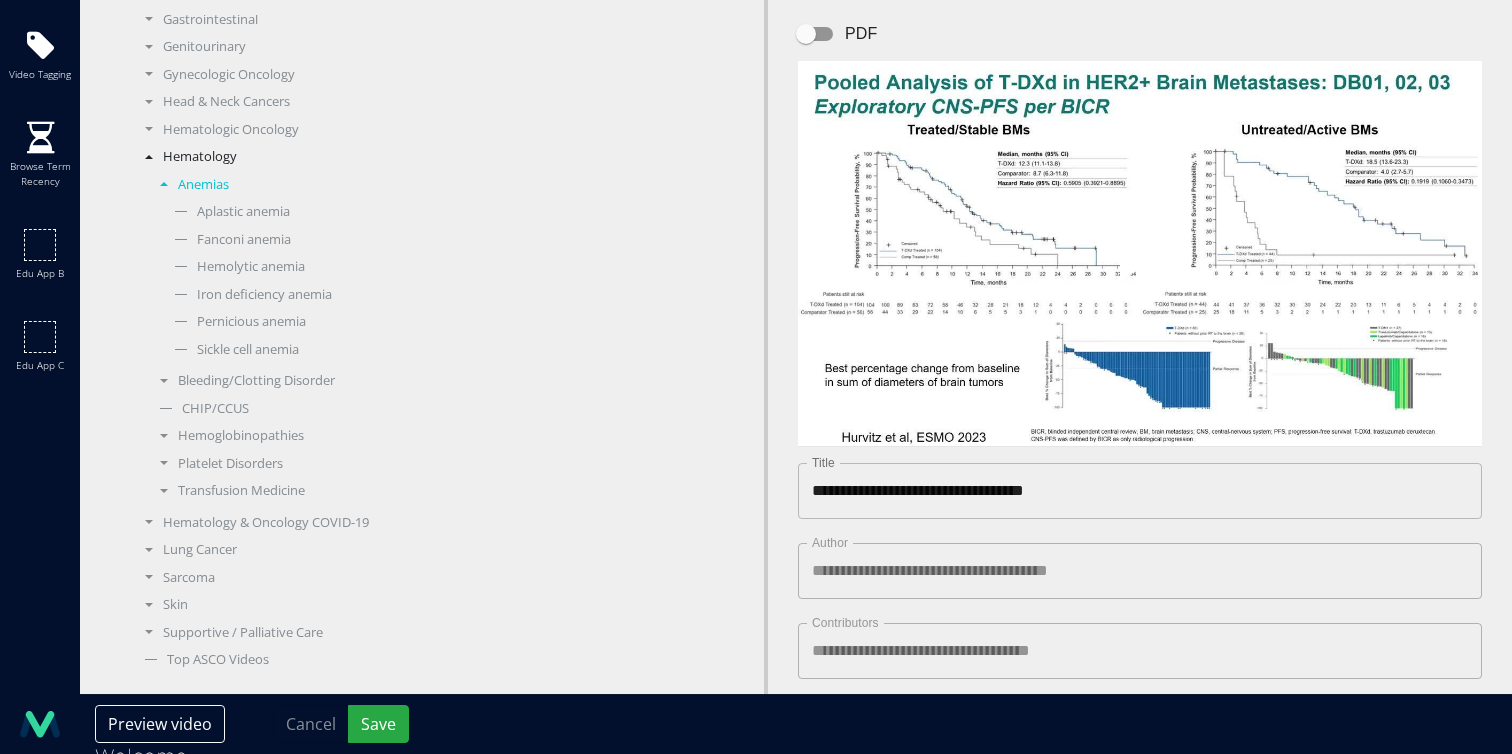 click on "Hematology" at bounding box center (261, 157) 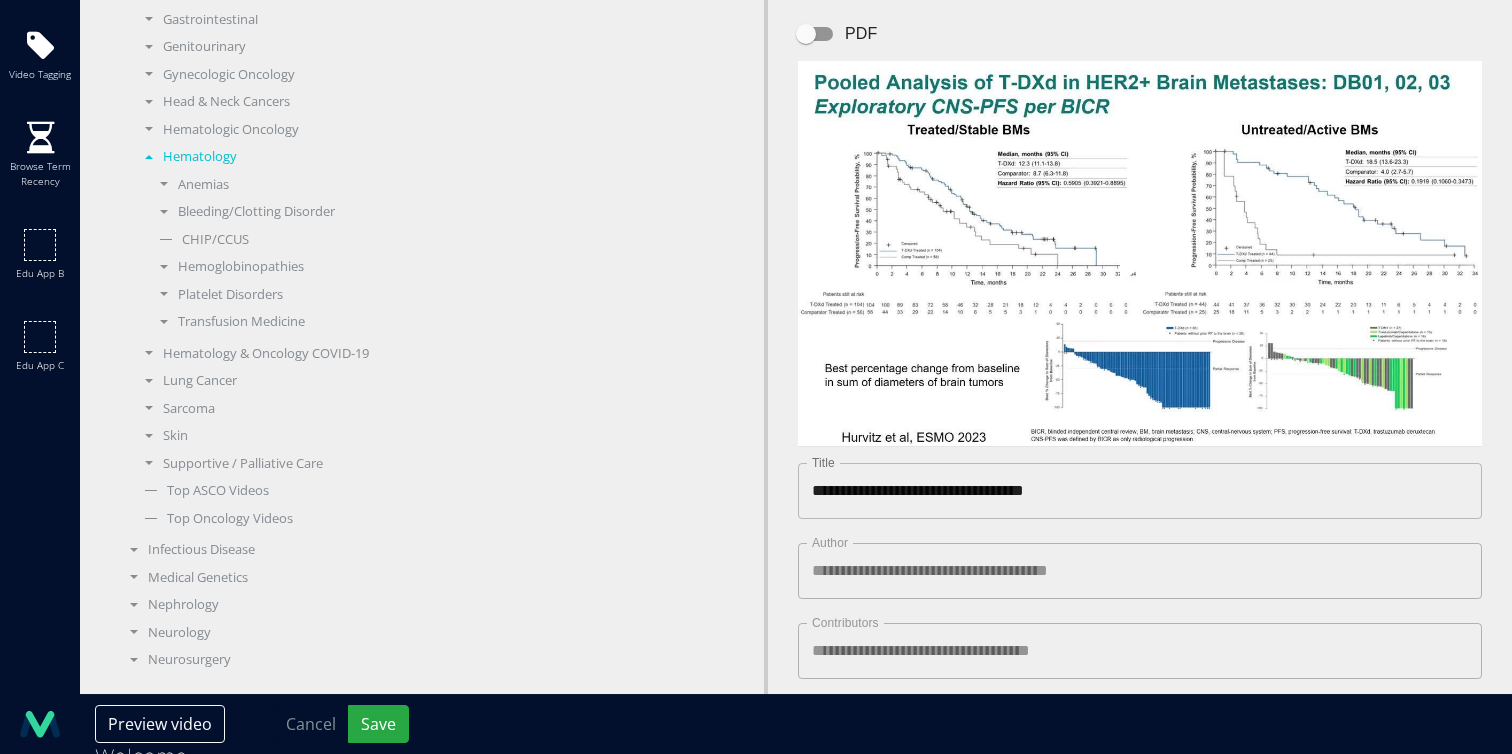 click on "Hematology" at bounding box center [261, 157] 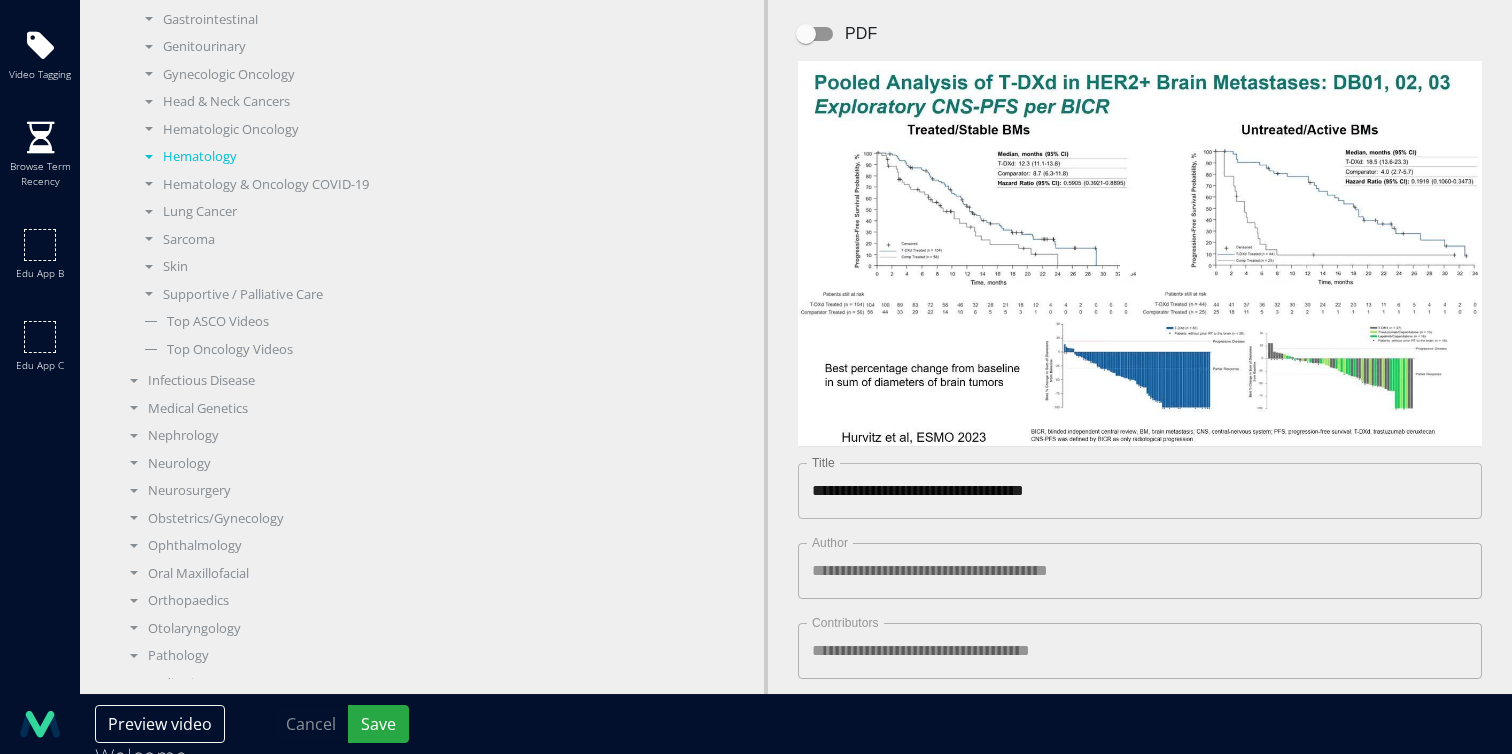 click on "Hematology" at bounding box center (261, 157) 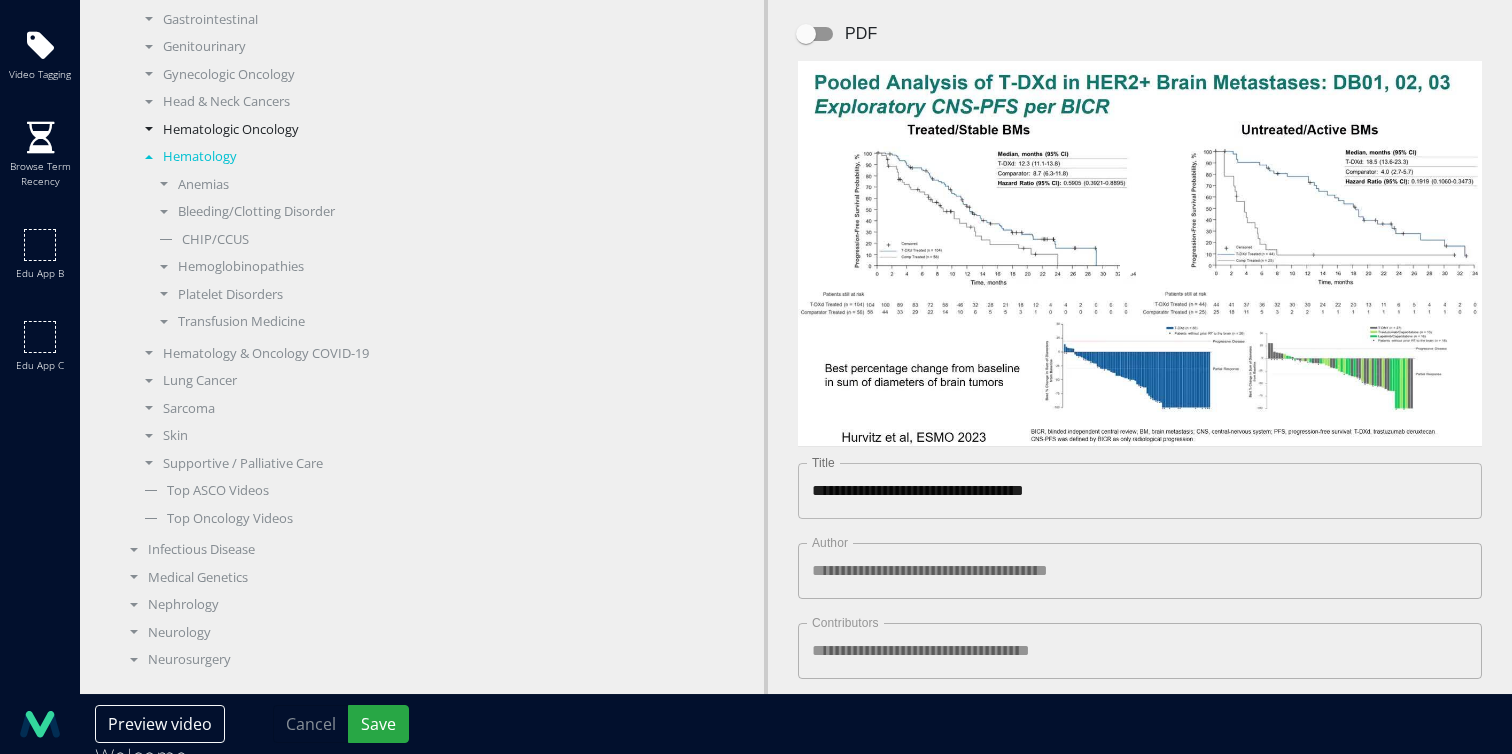 click on "Hematologic Oncology" at bounding box center (261, 130) 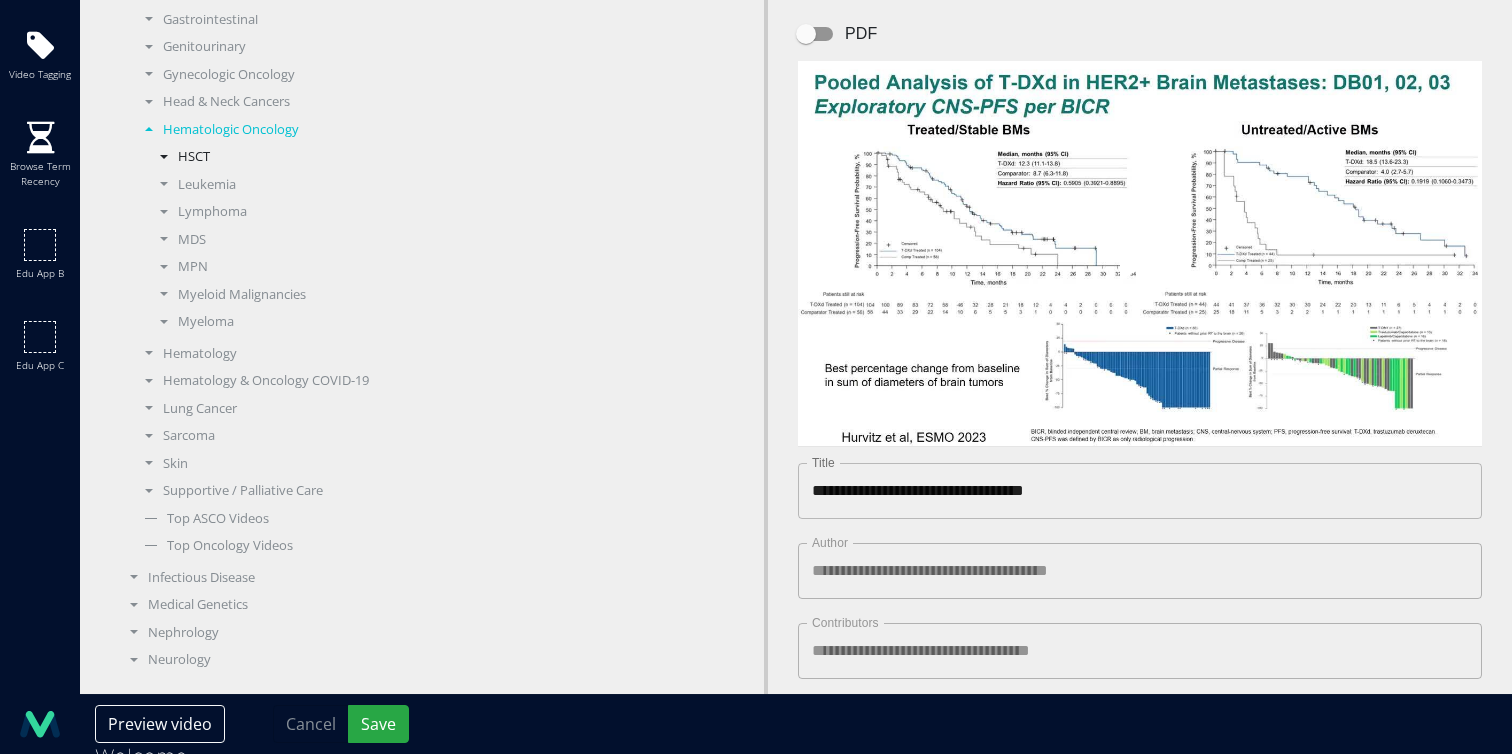 click on "HSCT" at bounding box center [269, 157] 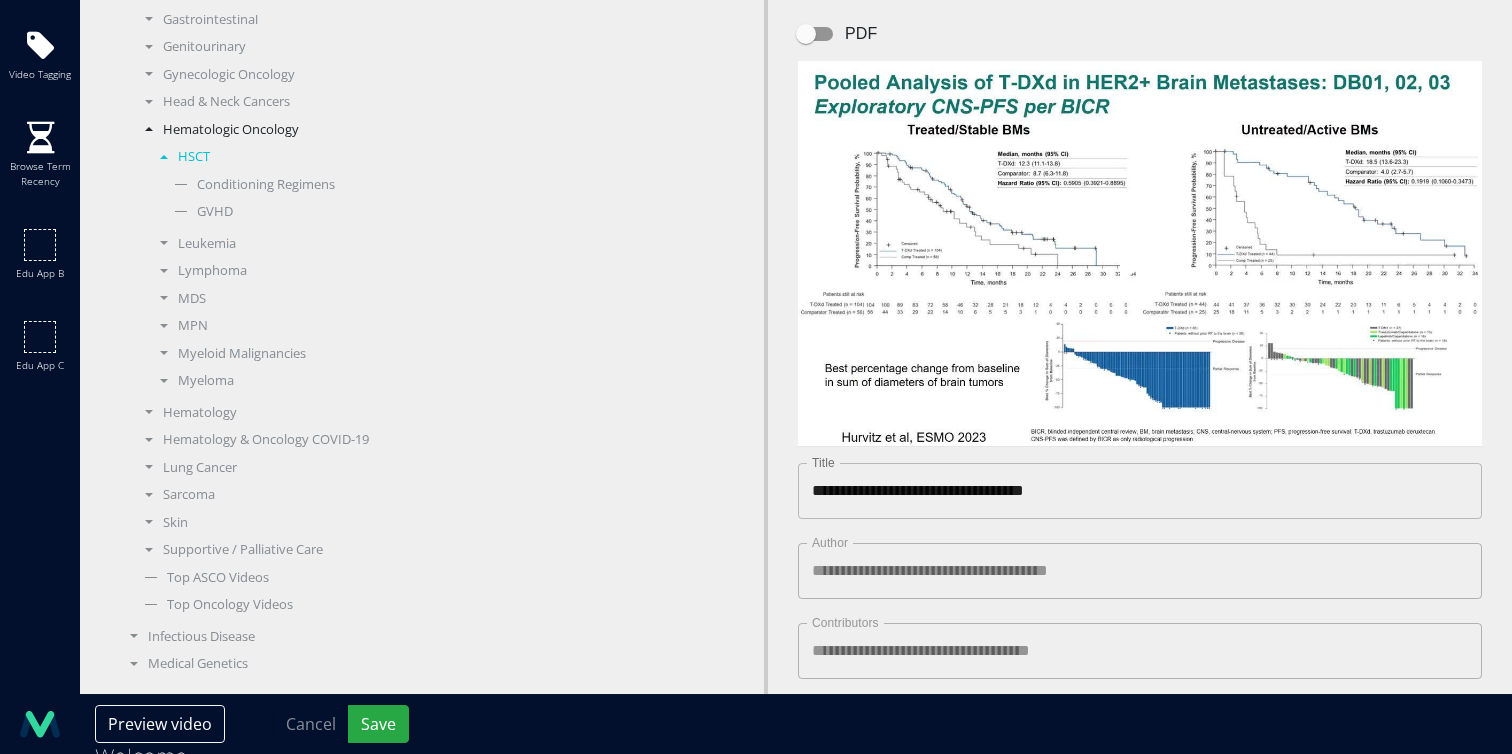 click on "HSCT" at bounding box center (269, 157) 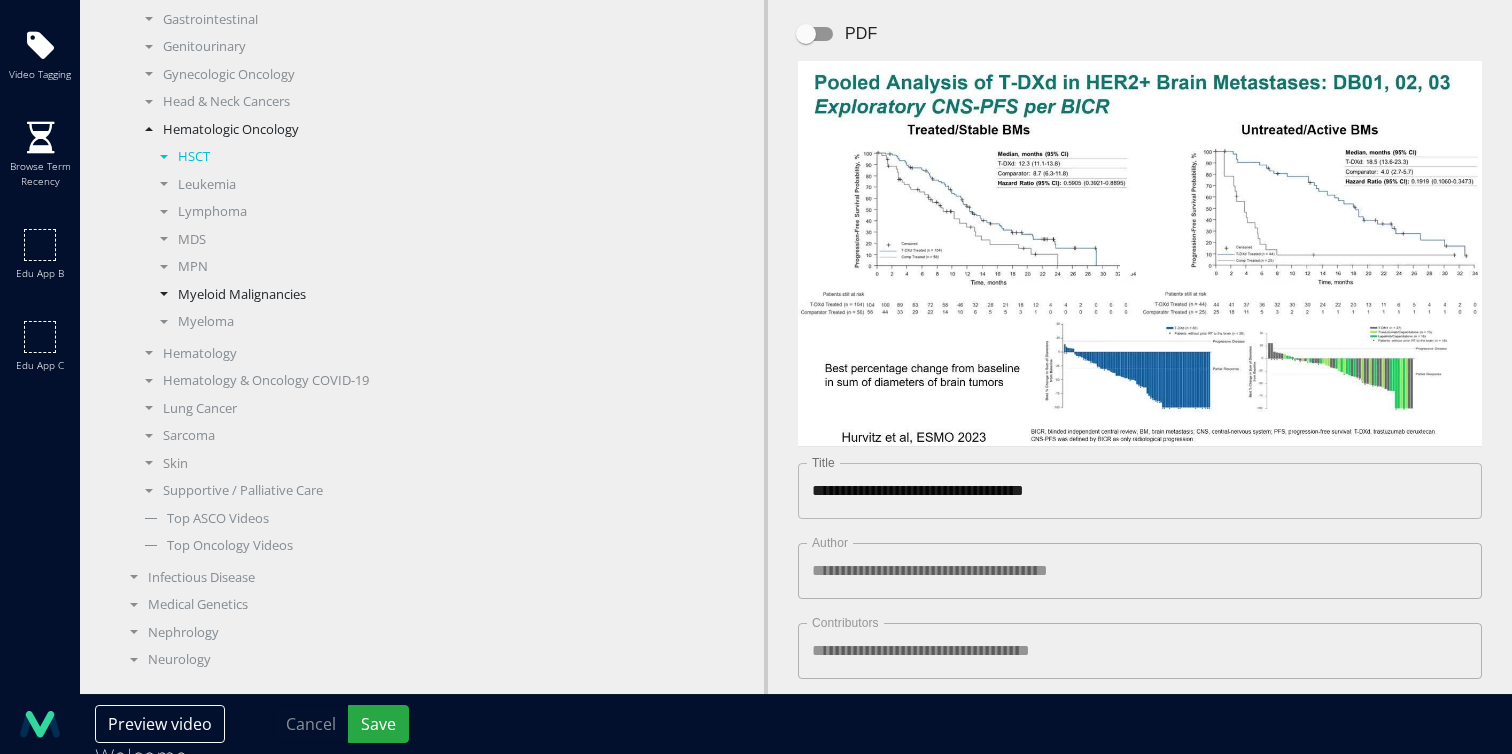 click on "Myeloid Malignancies" at bounding box center (269, 295) 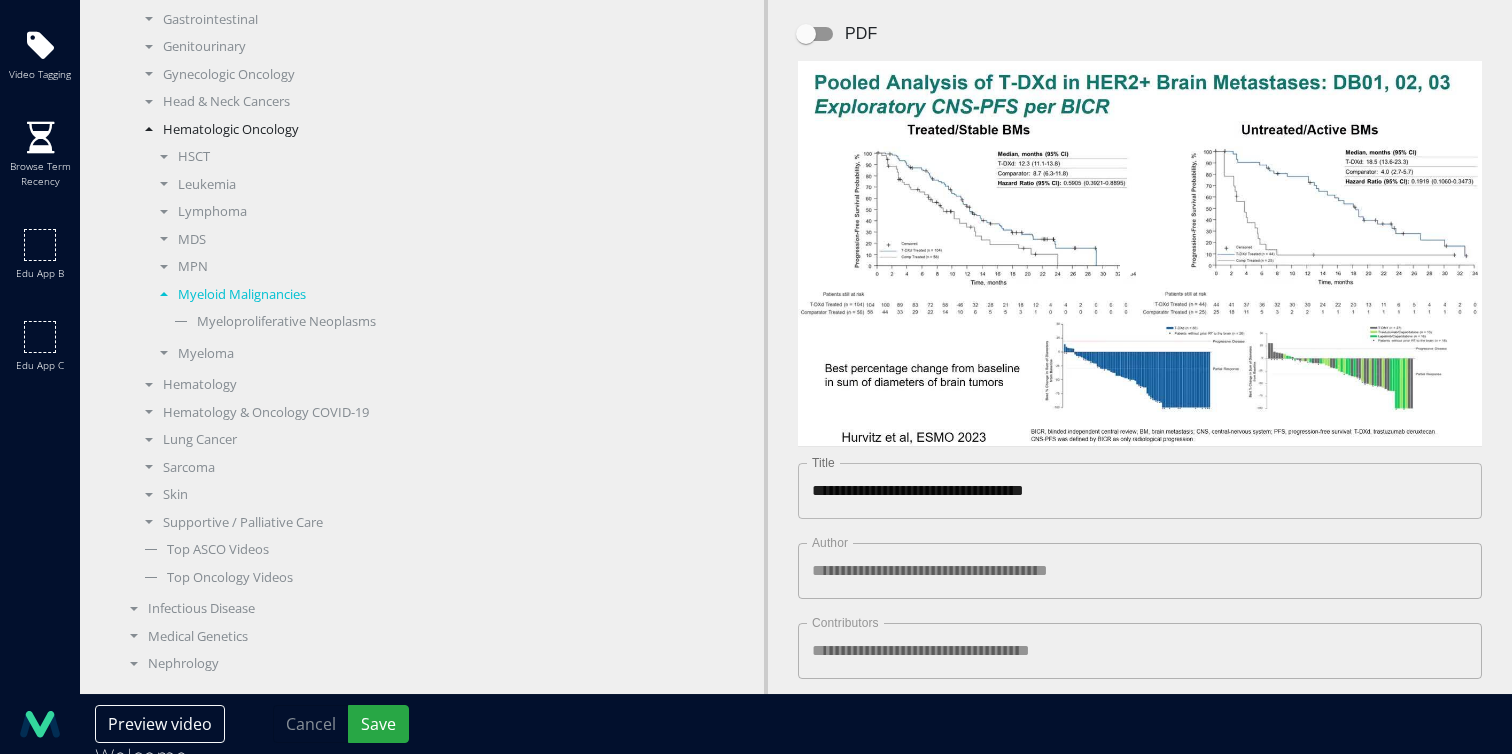 click on "Myeloid Malignancies" at bounding box center (269, 295) 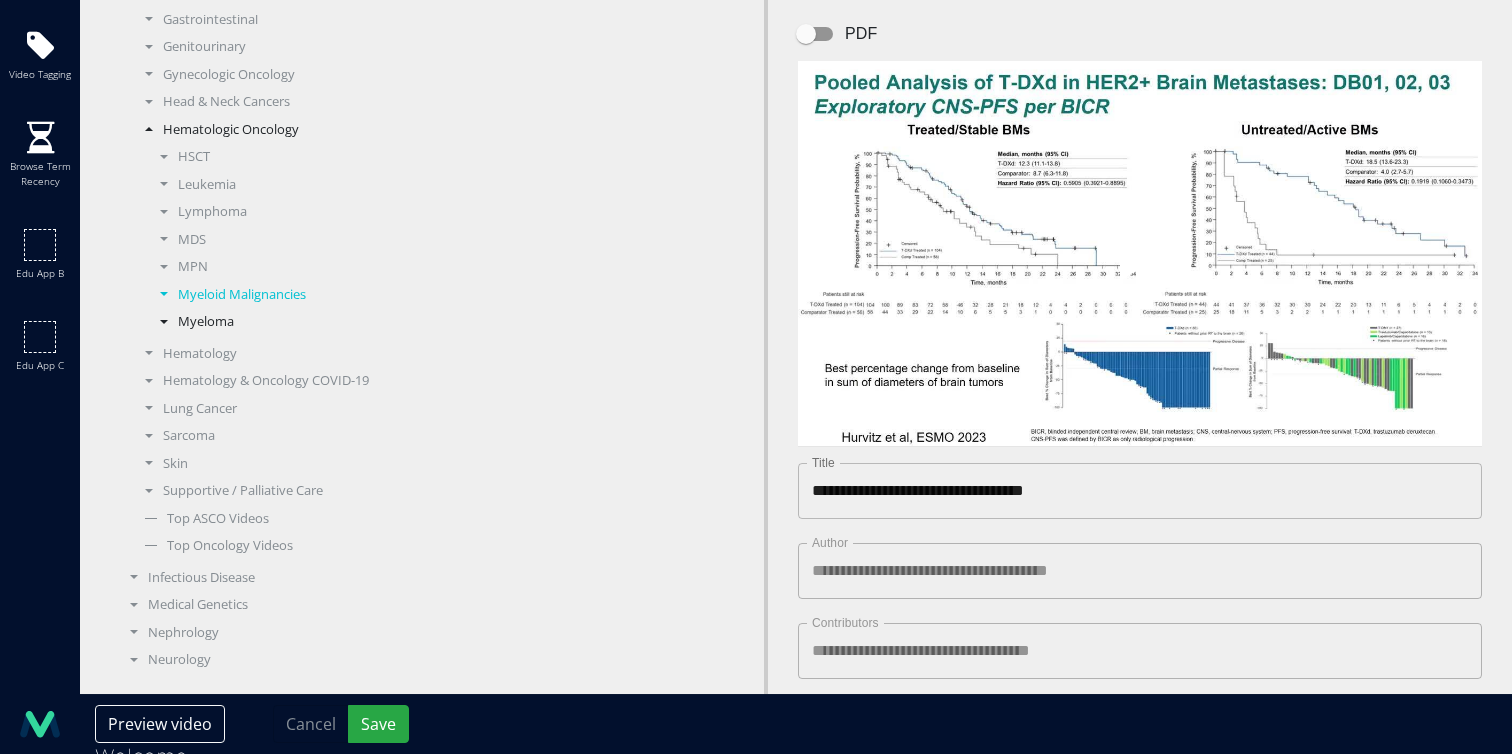 click on "Myeloma" at bounding box center [269, 322] 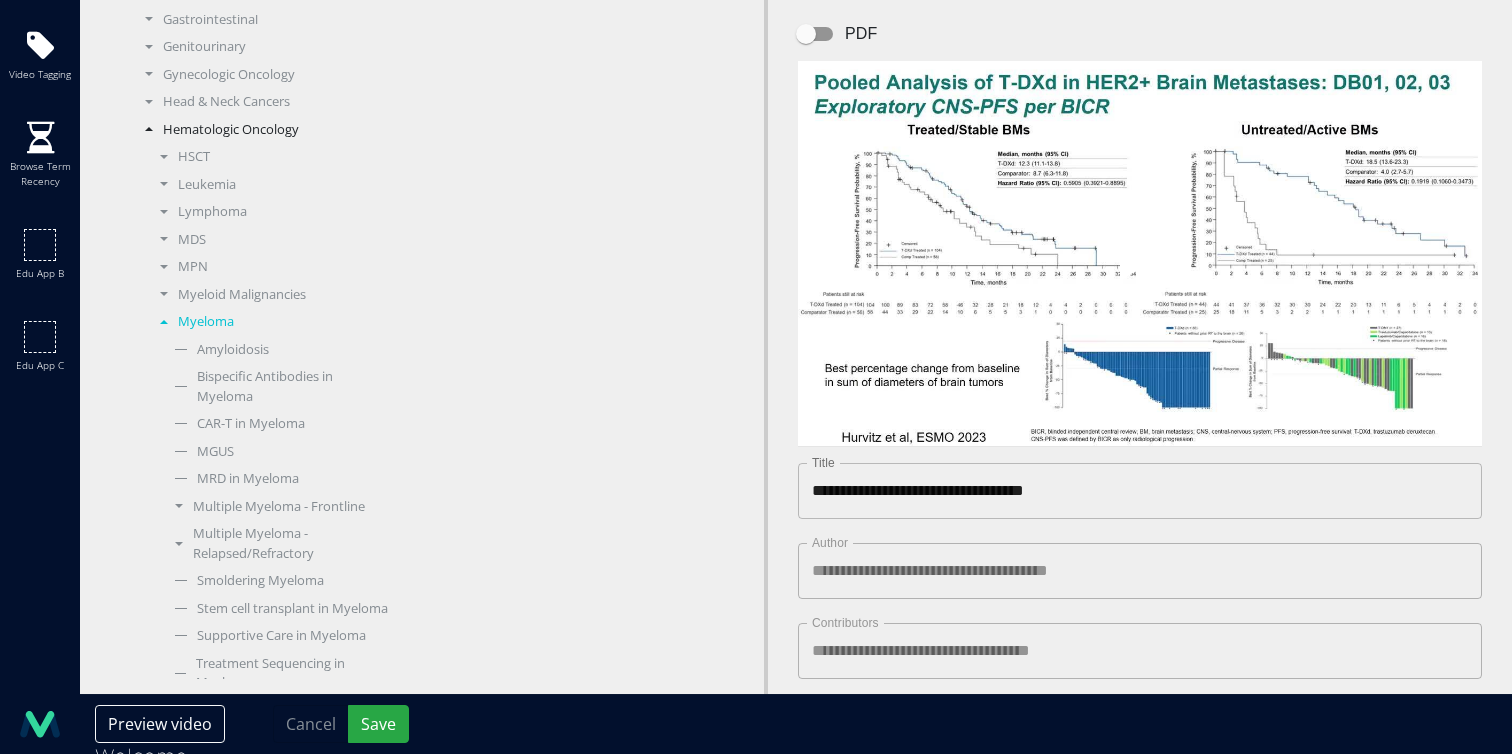 click on "Myeloma" at bounding box center (269, 322) 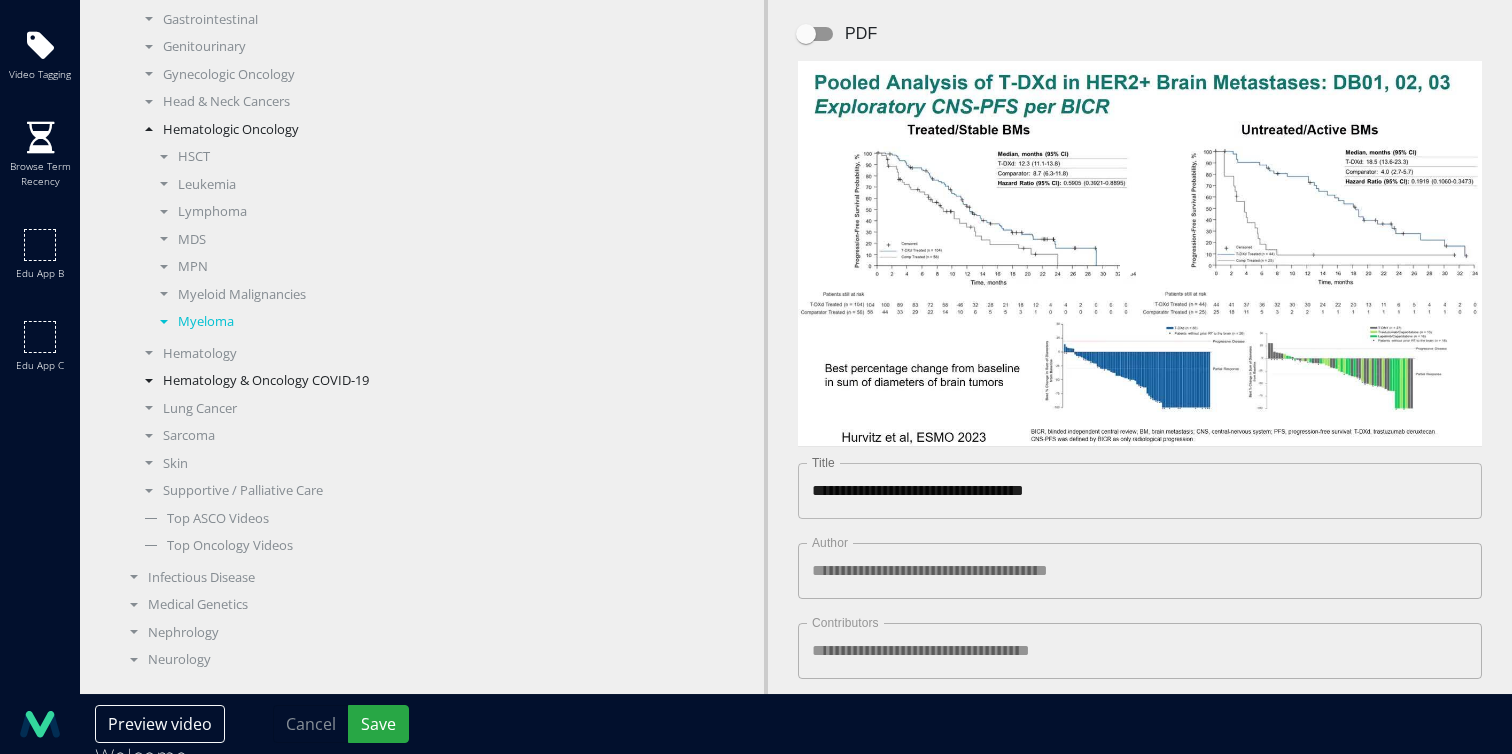 click on "Hematology" at bounding box center [261, 354] 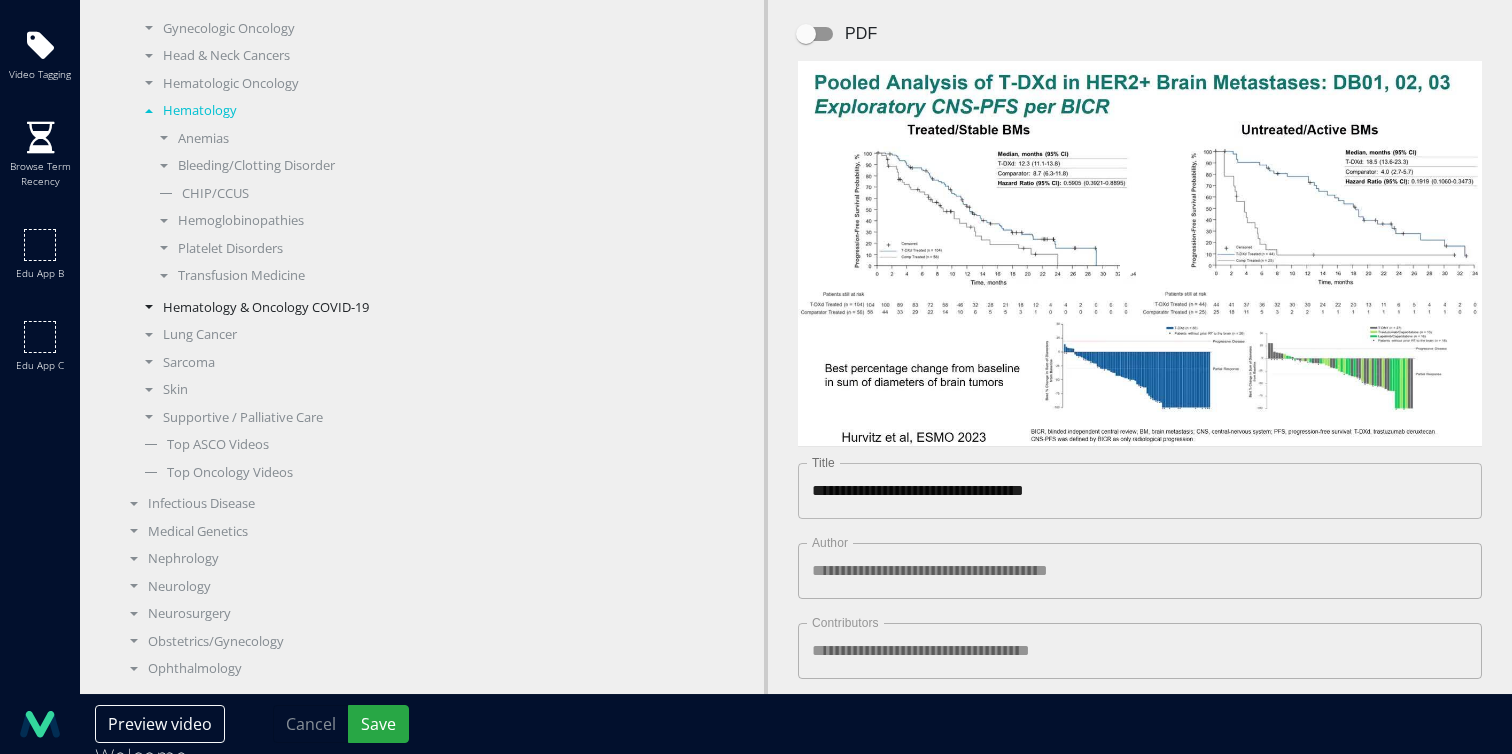 scroll, scrollTop: 601, scrollLeft: 0, axis: vertical 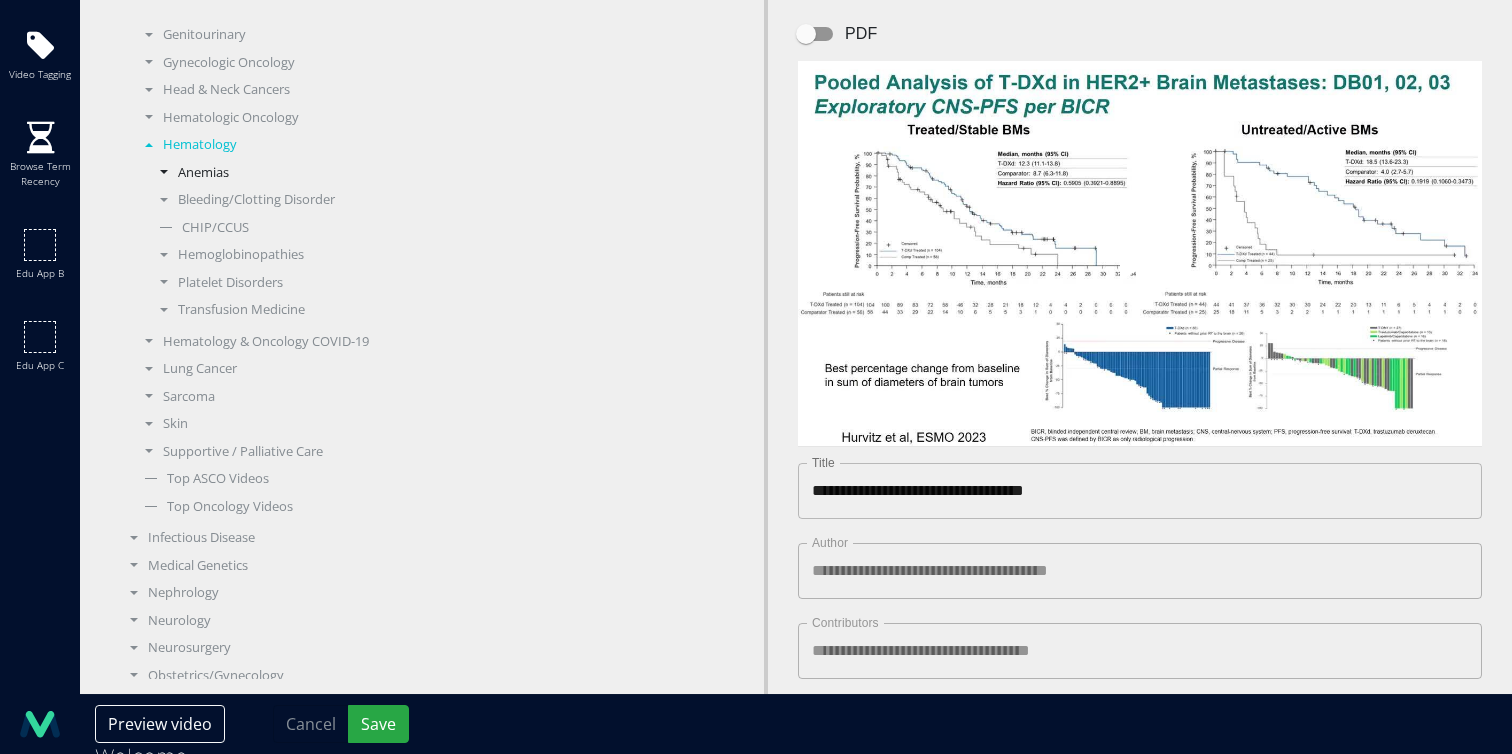 click on "Anemias" at bounding box center [269, 173] 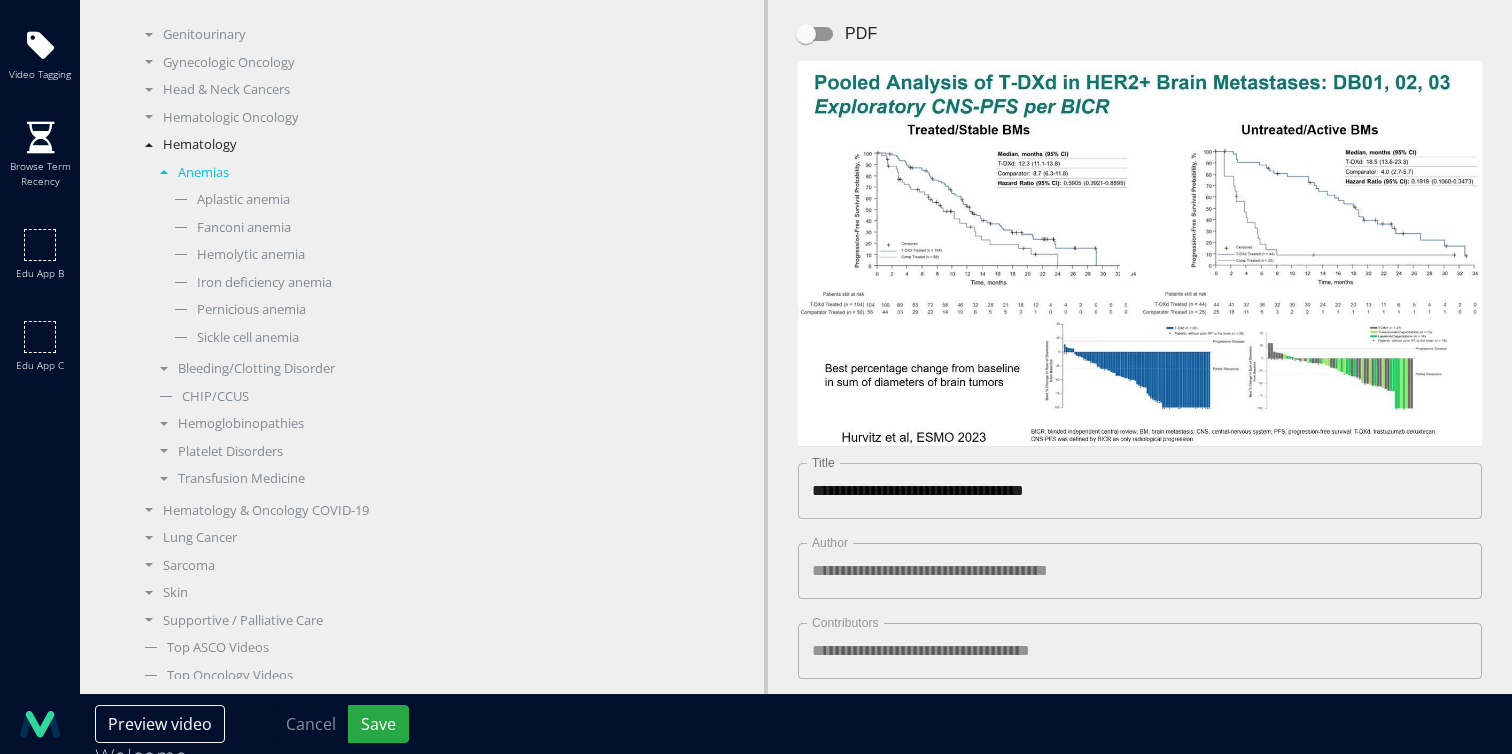 click on "Anemias" at bounding box center (269, 173) 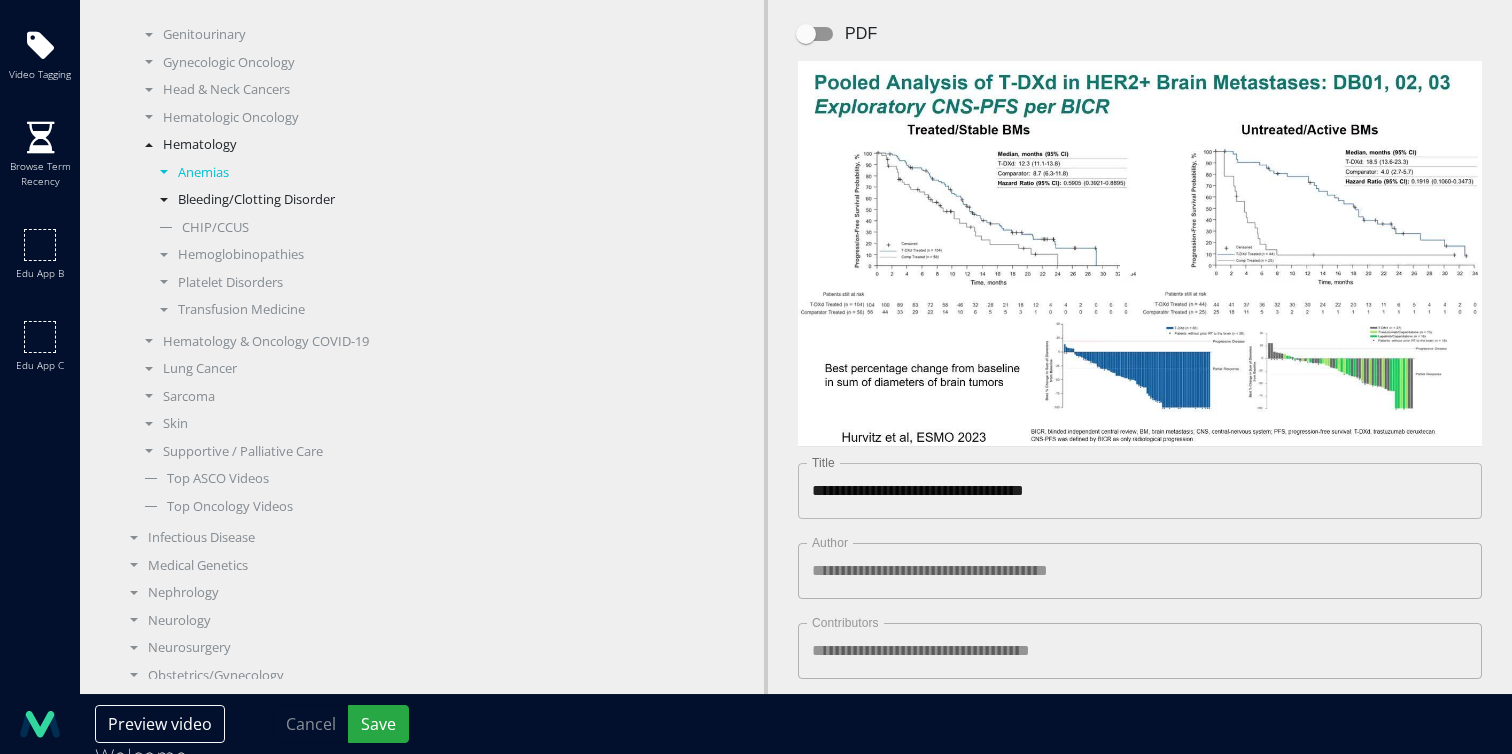 click on "Bleeding/Clotting Disorder" at bounding box center [269, 200] 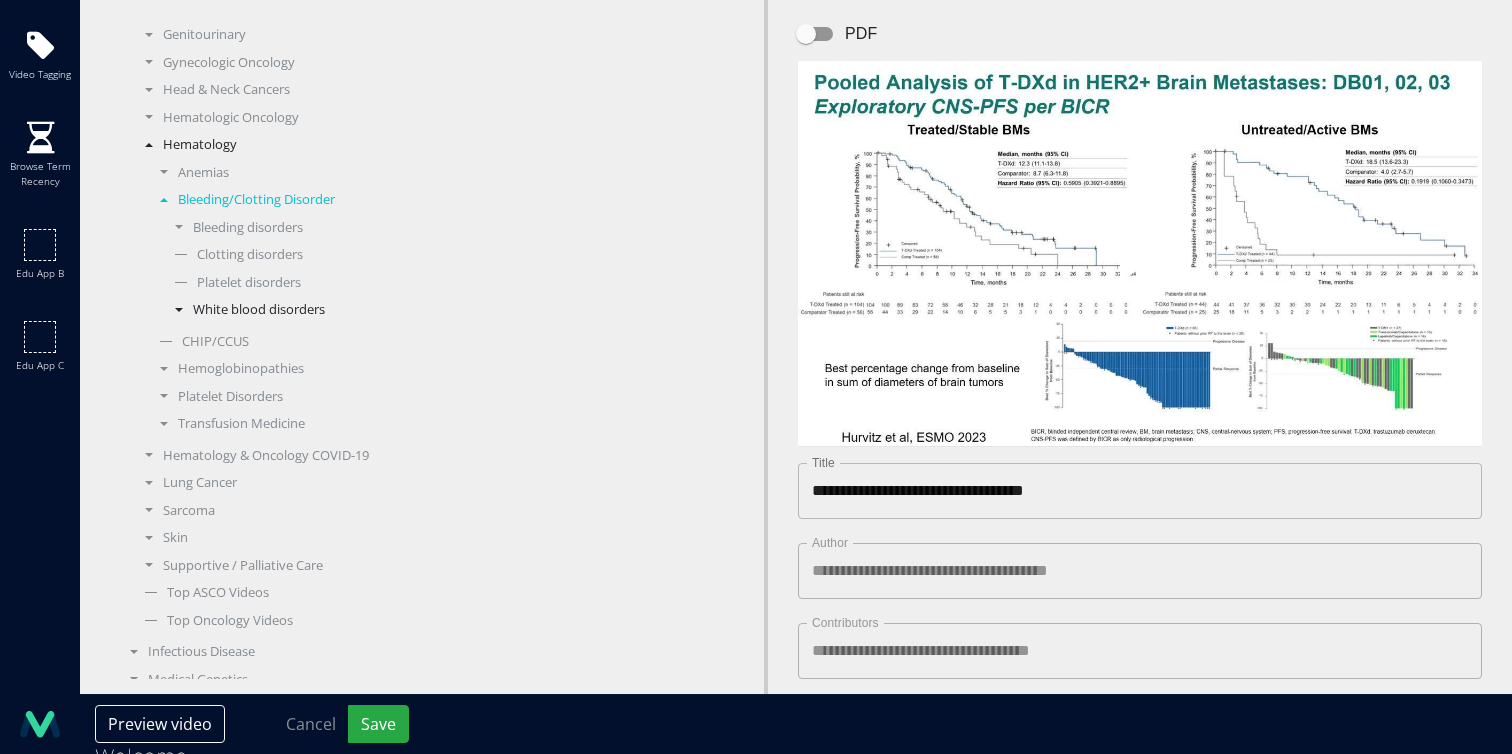 click on "White blood disorders" at bounding box center (276, 310) 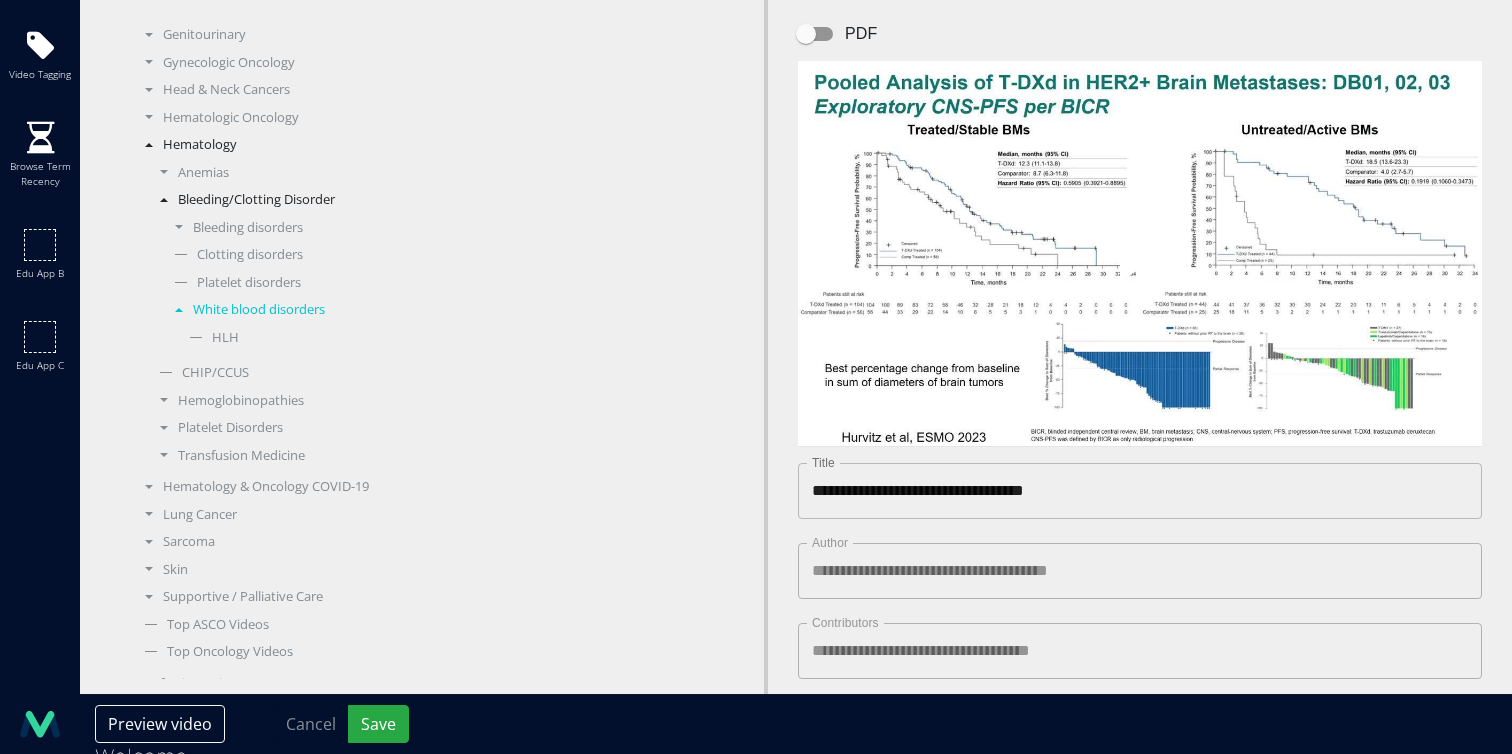 click on "White blood disorders" at bounding box center (276, 310) 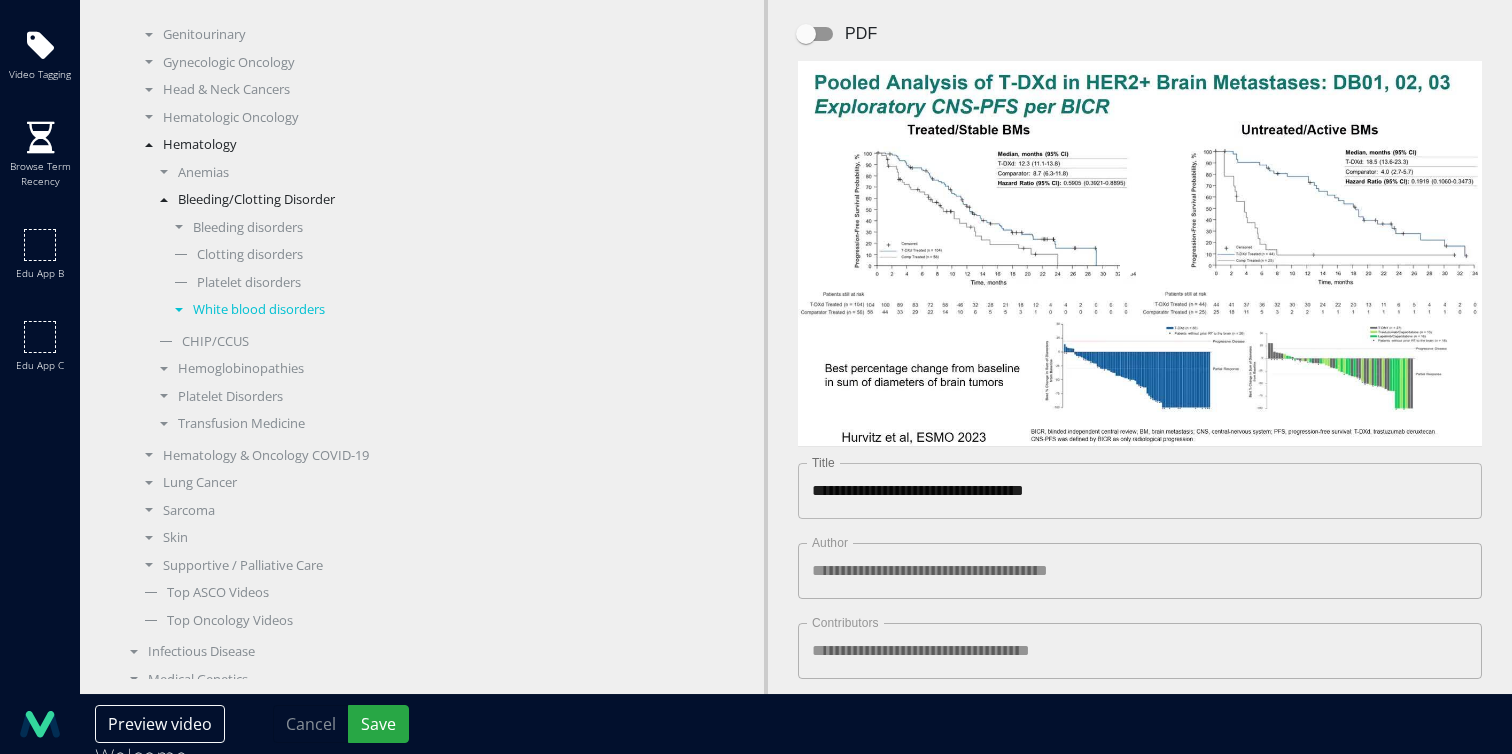 click on "White blood disorders" at bounding box center (276, 310) 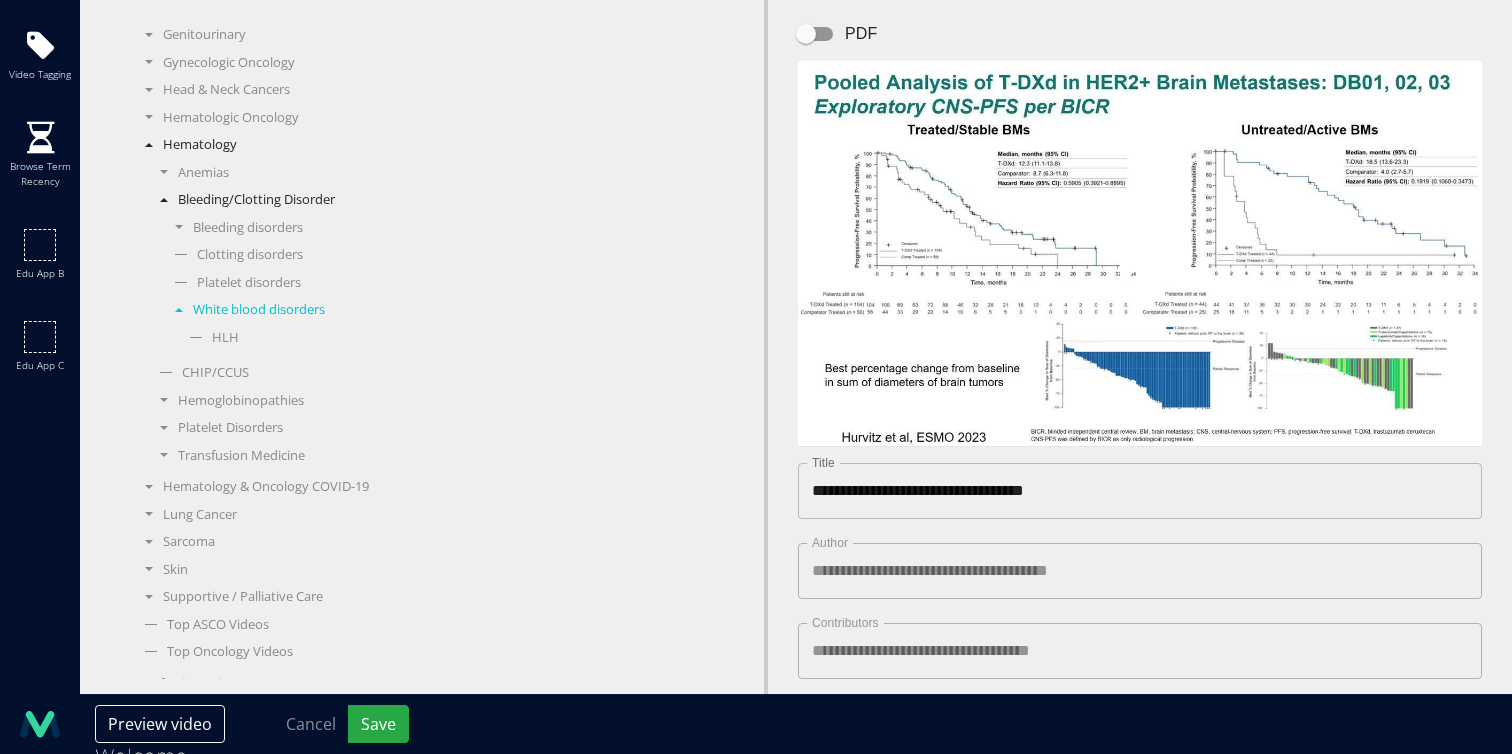 click on "White blood disorders" at bounding box center [276, 310] 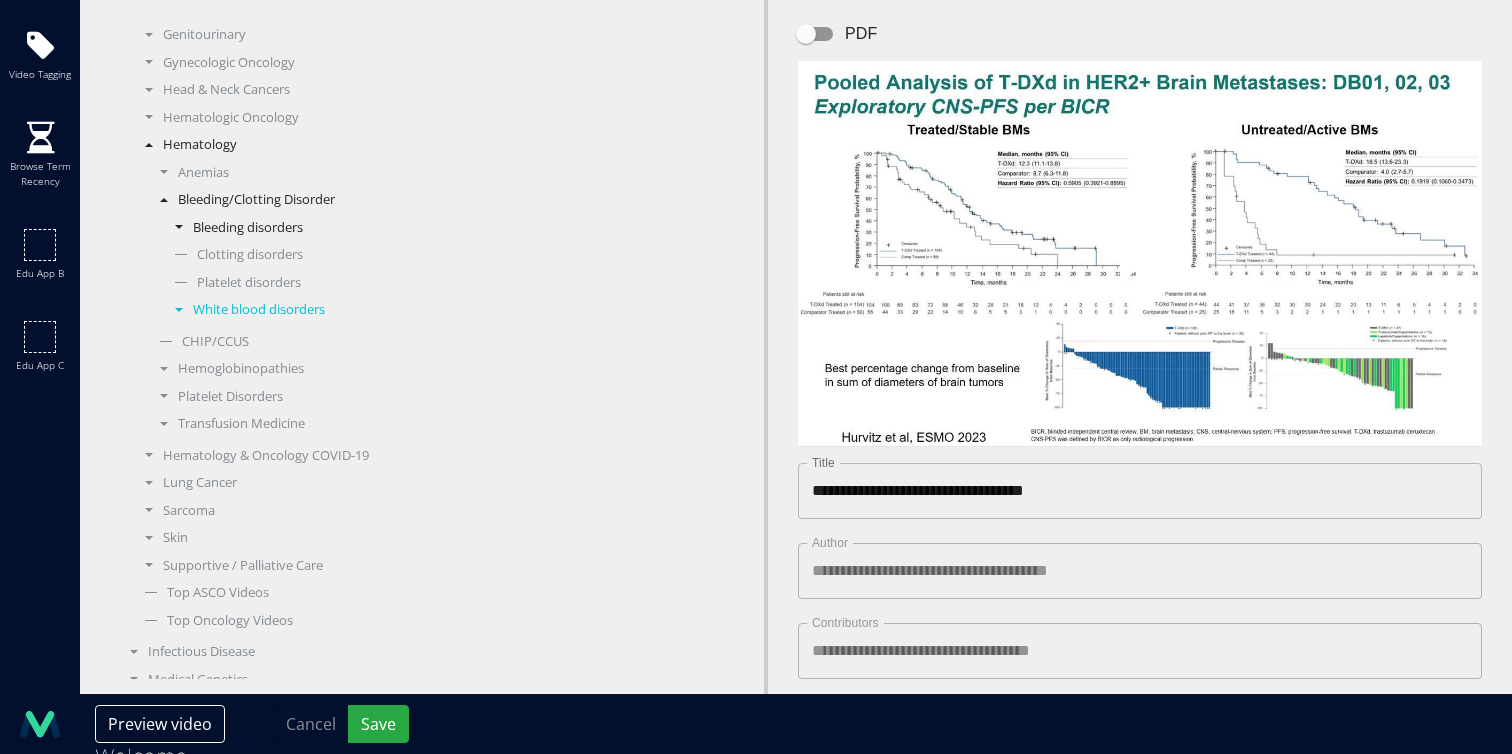 click on "Bleeding disorders" at bounding box center (276, 228) 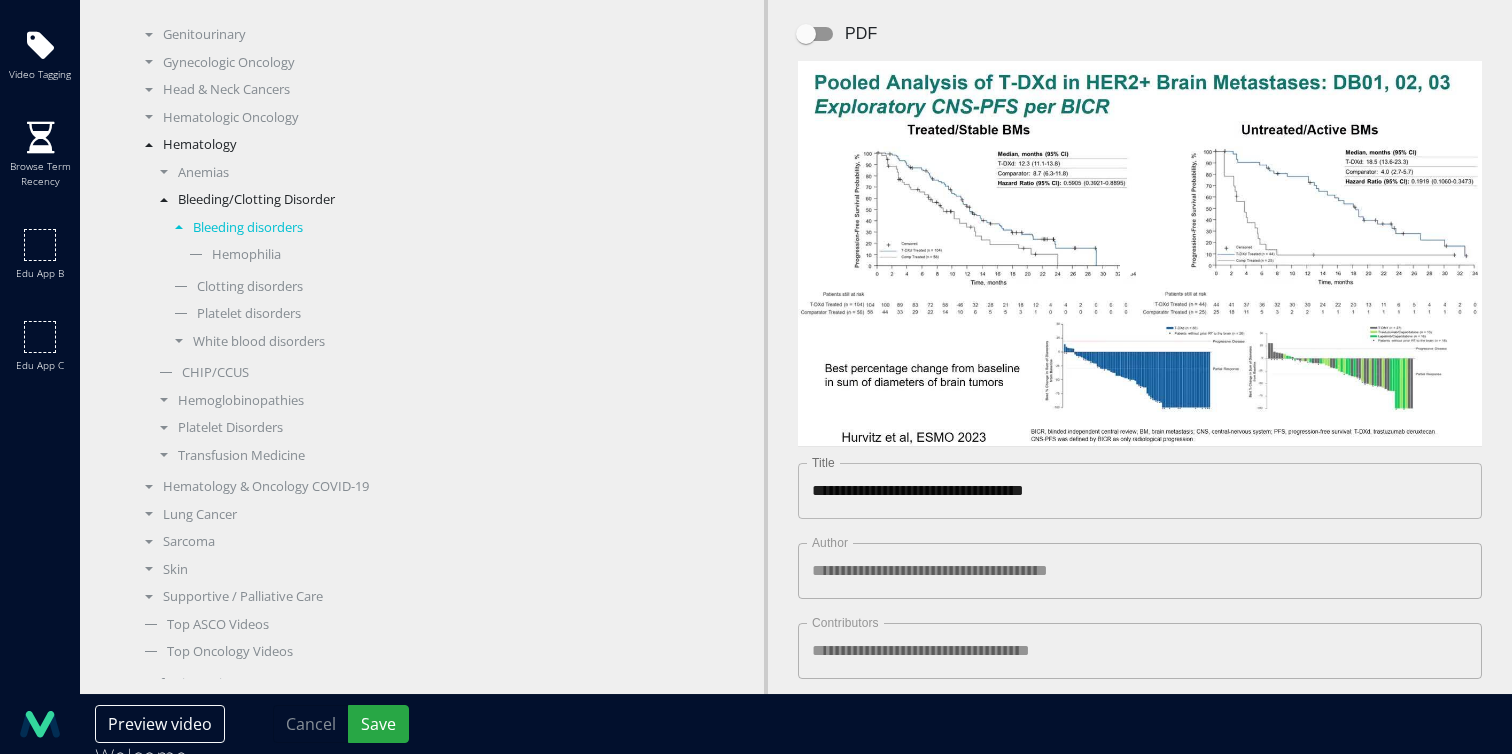 click on "Bleeding disorders" at bounding box center [276, 228] 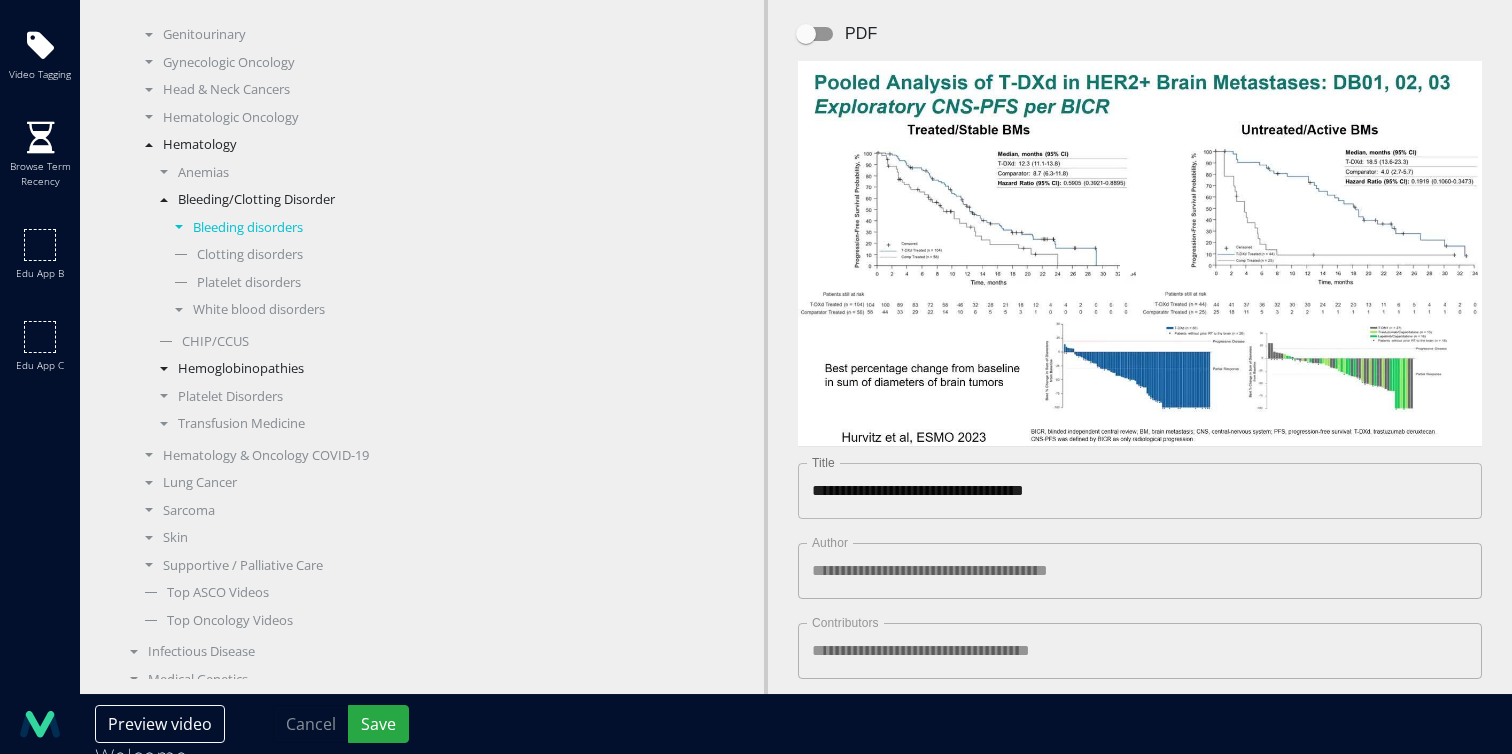 click on "Hemoglobinopathies" at bounding box center [269, 369] 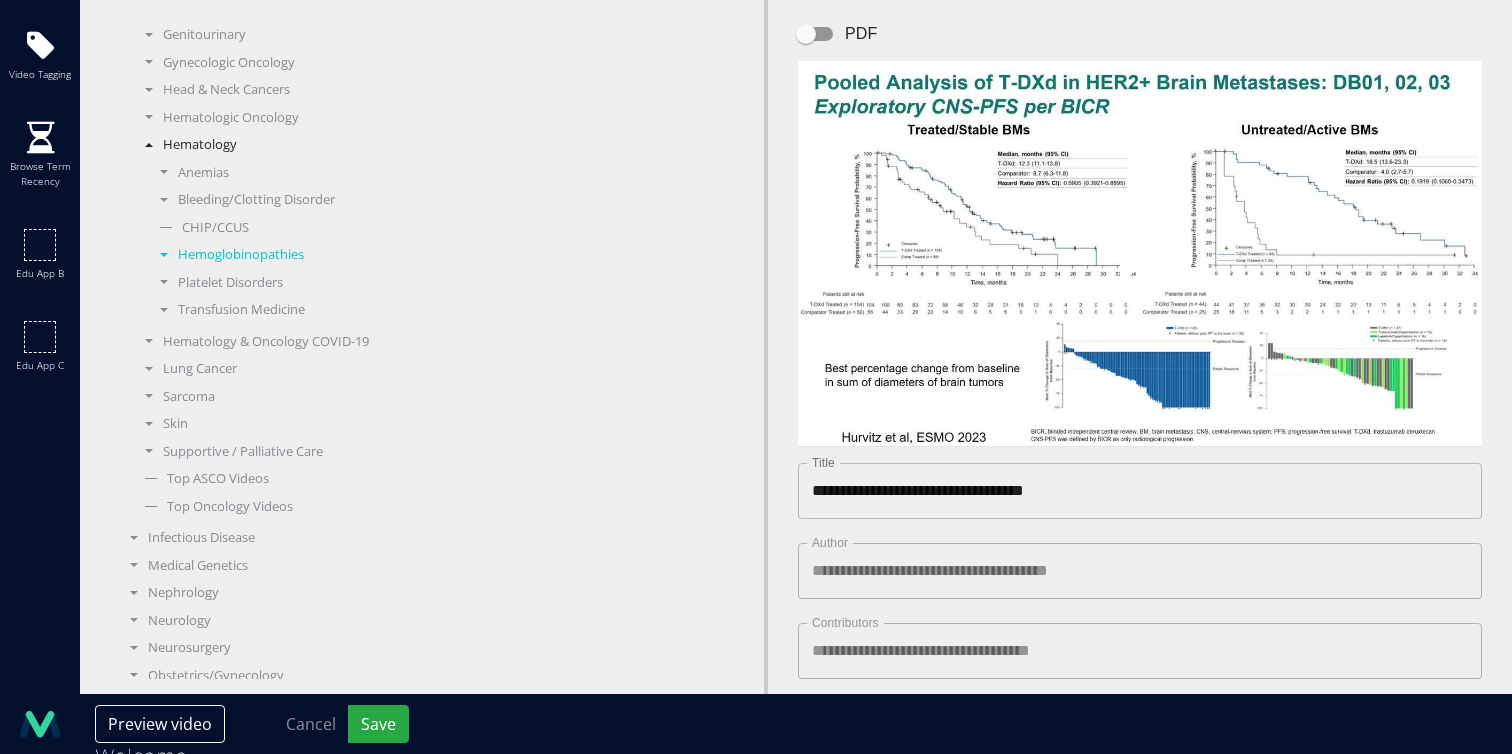 click on "Hemoglobinopathies" at bounding box center (269, 255) 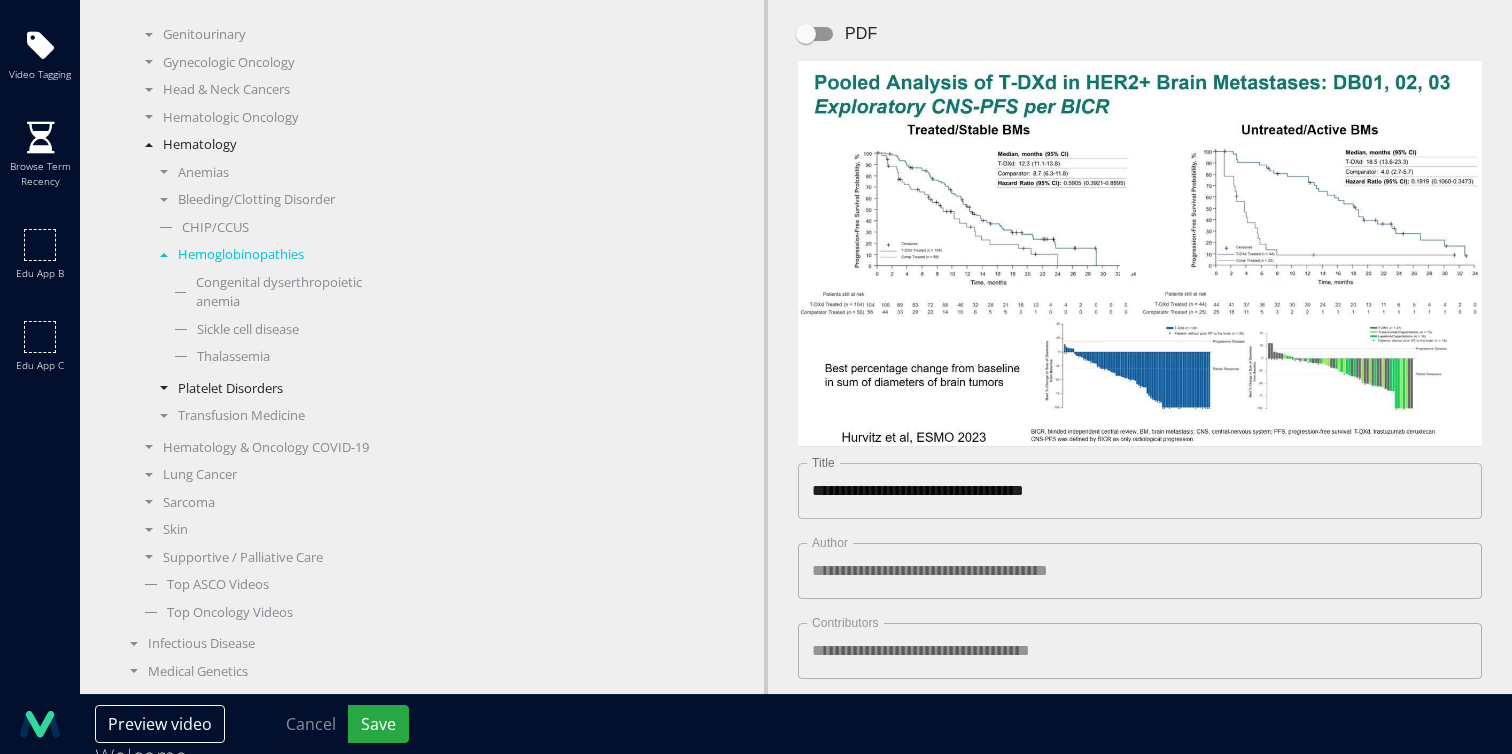 click on "Platelet Disorders" at bounding box center [269, 389] 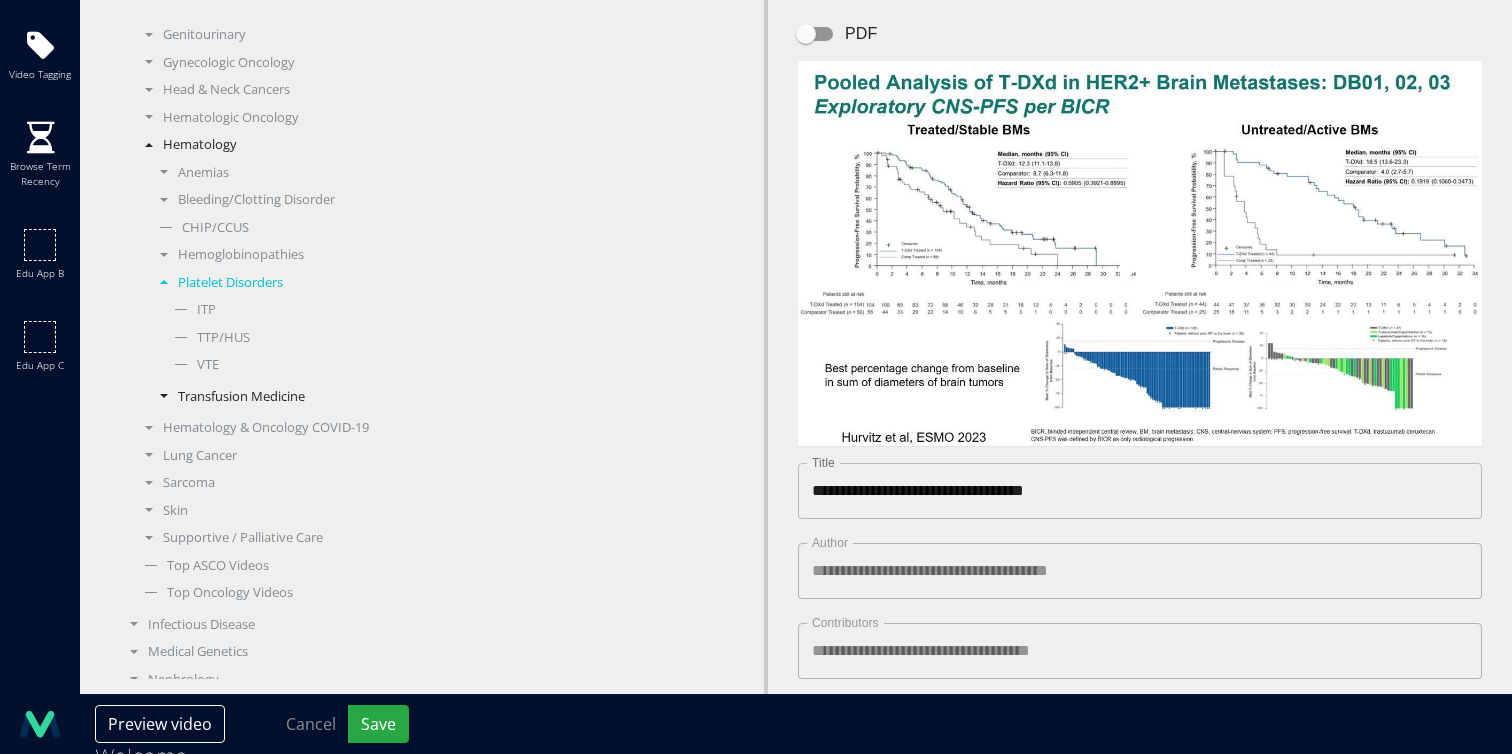 click on "Transfusion Medicine" at bounding box center (269, 397) 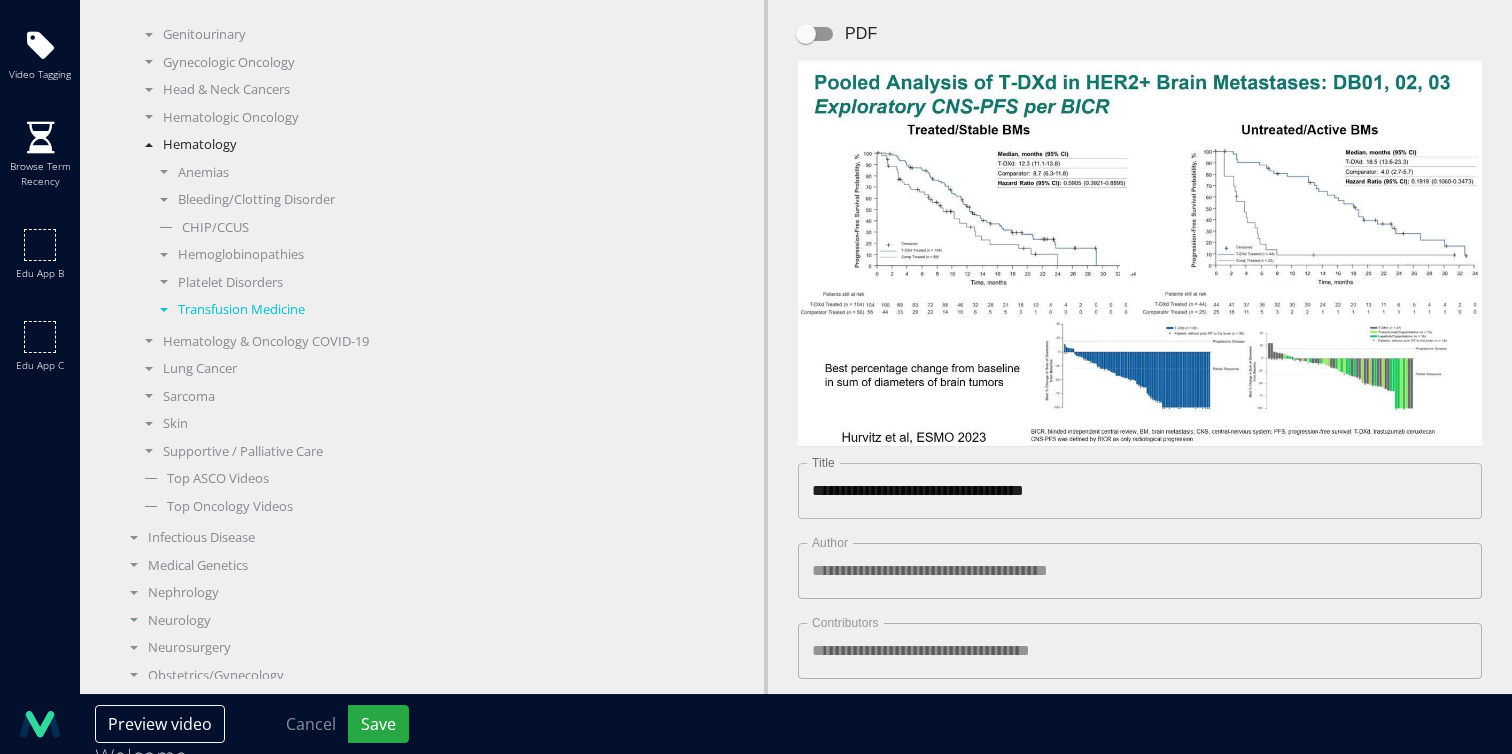 click on "Transfusion Medicine" at bounding box center [269, 310] 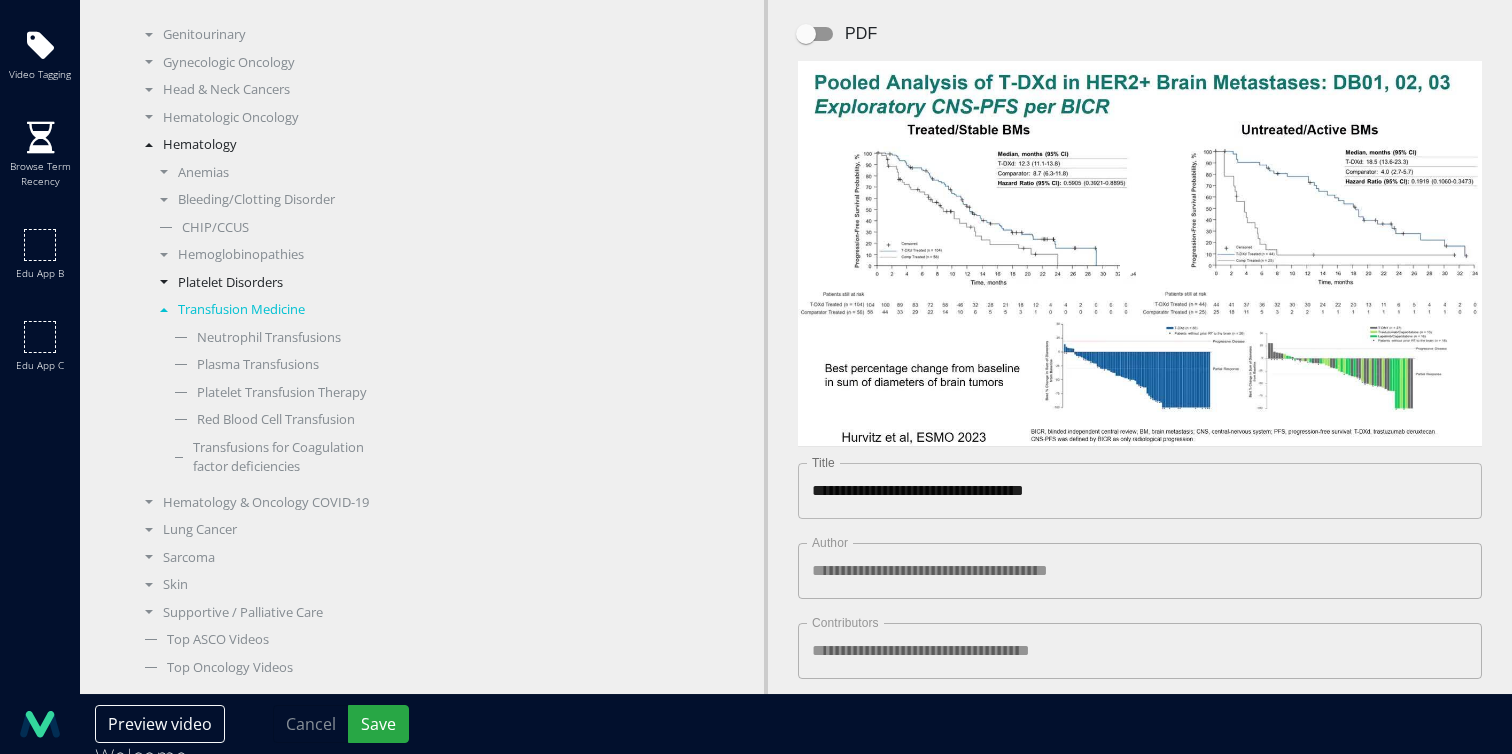 click on "Platelet Disorders" at bounding box center [269, 283] 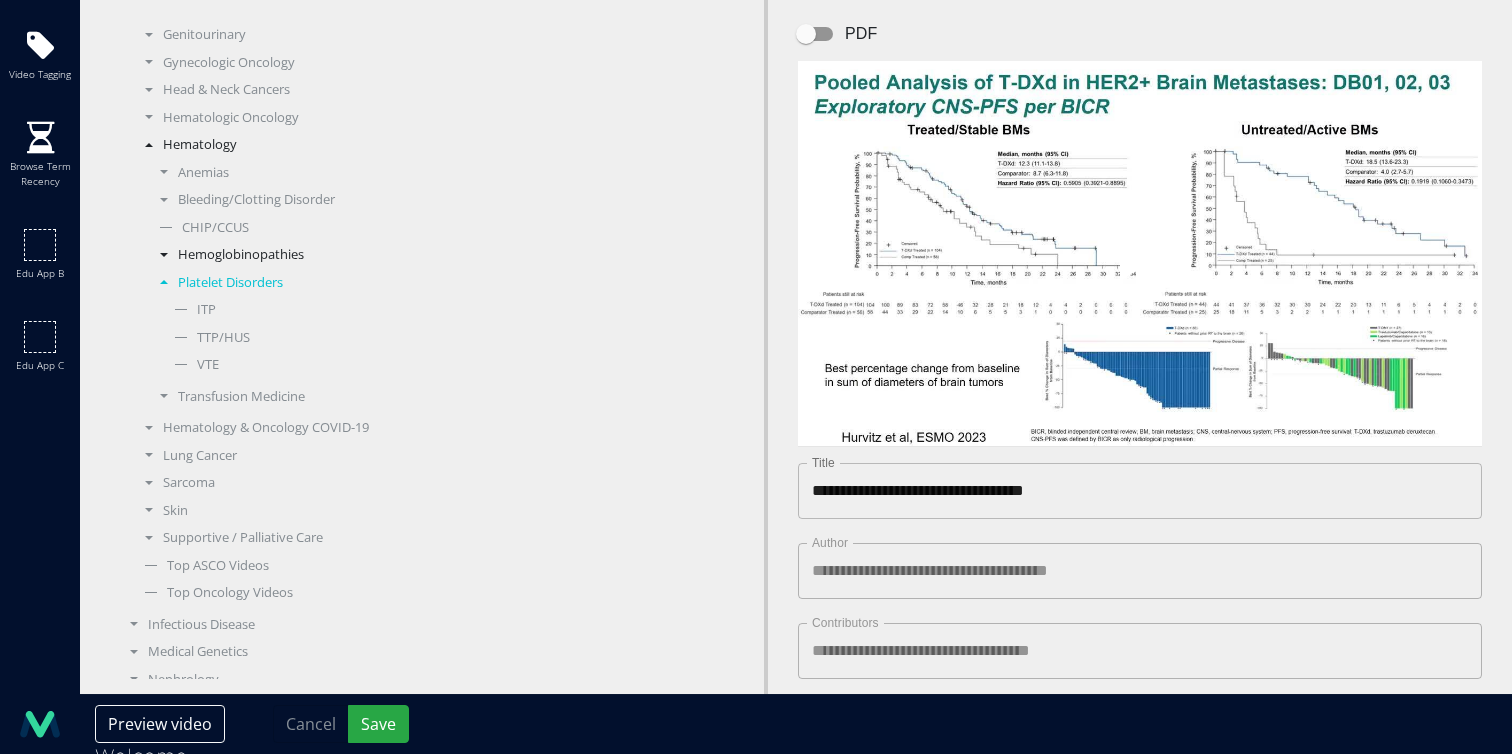 click on "Hemoglobinopathies" at bounding box center (269, 255) 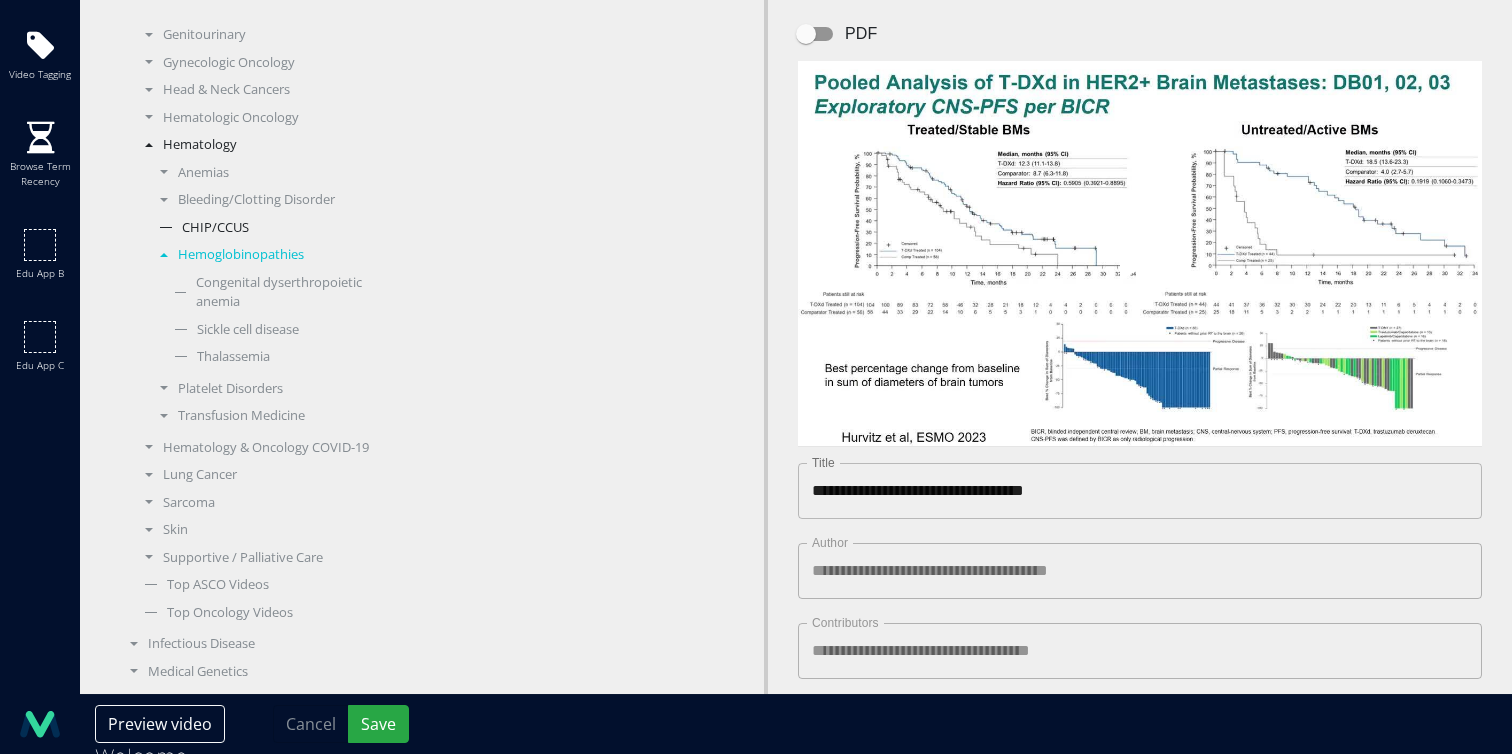 click on "CHIP/CCUS" at bounding box center (269, 228) 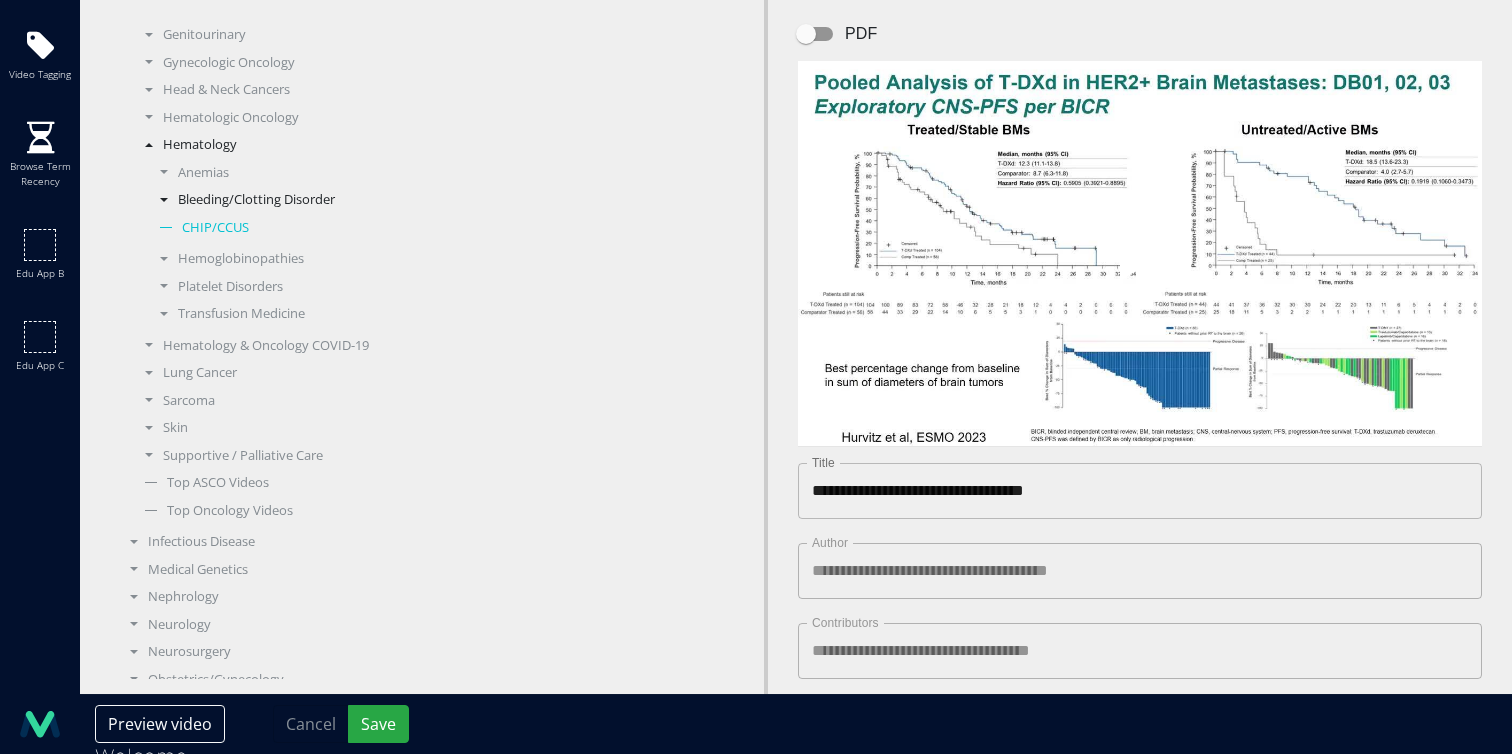 click on "Bleeding/Clotting Disorder" at bounding box center (269, 200) 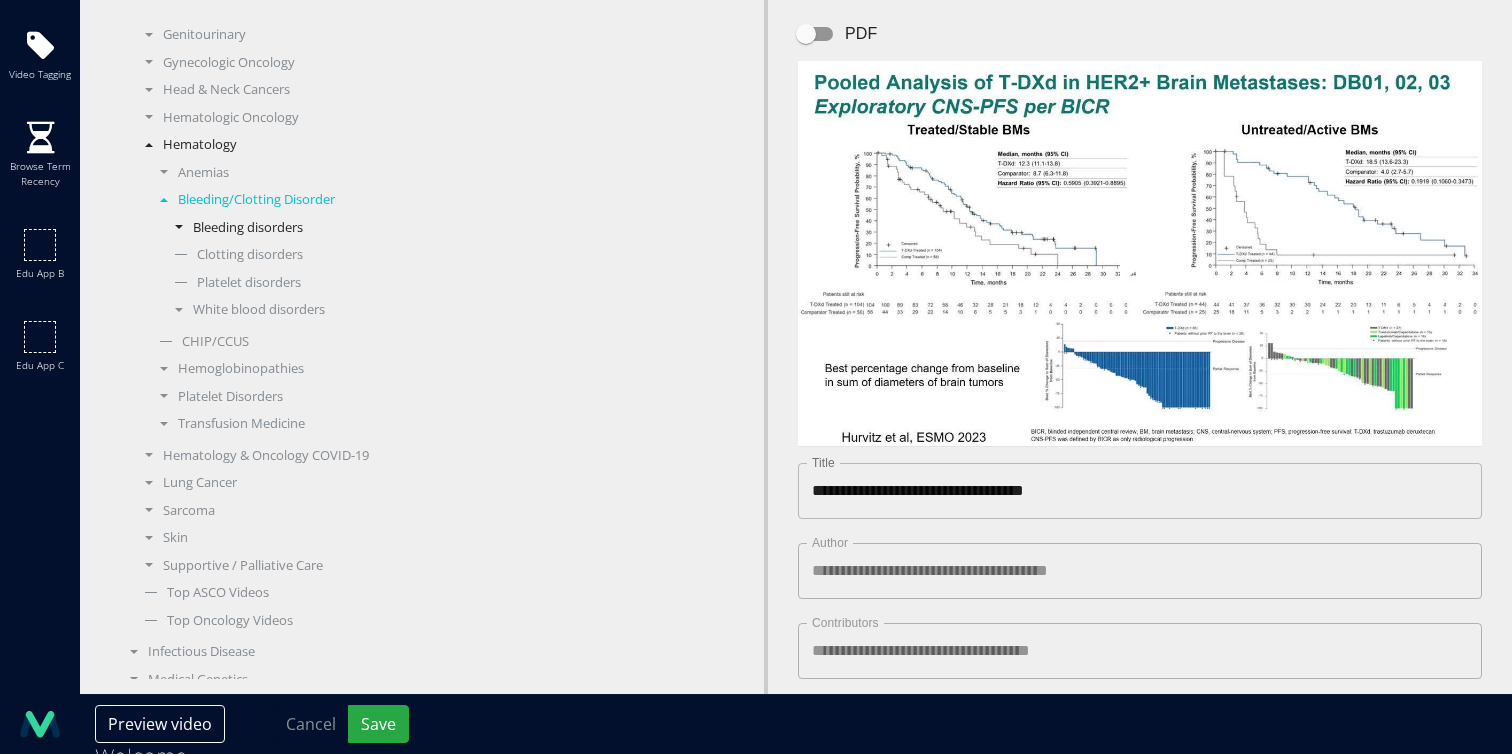 click on "Bleeding disorders" at bounding box center (276, 228) 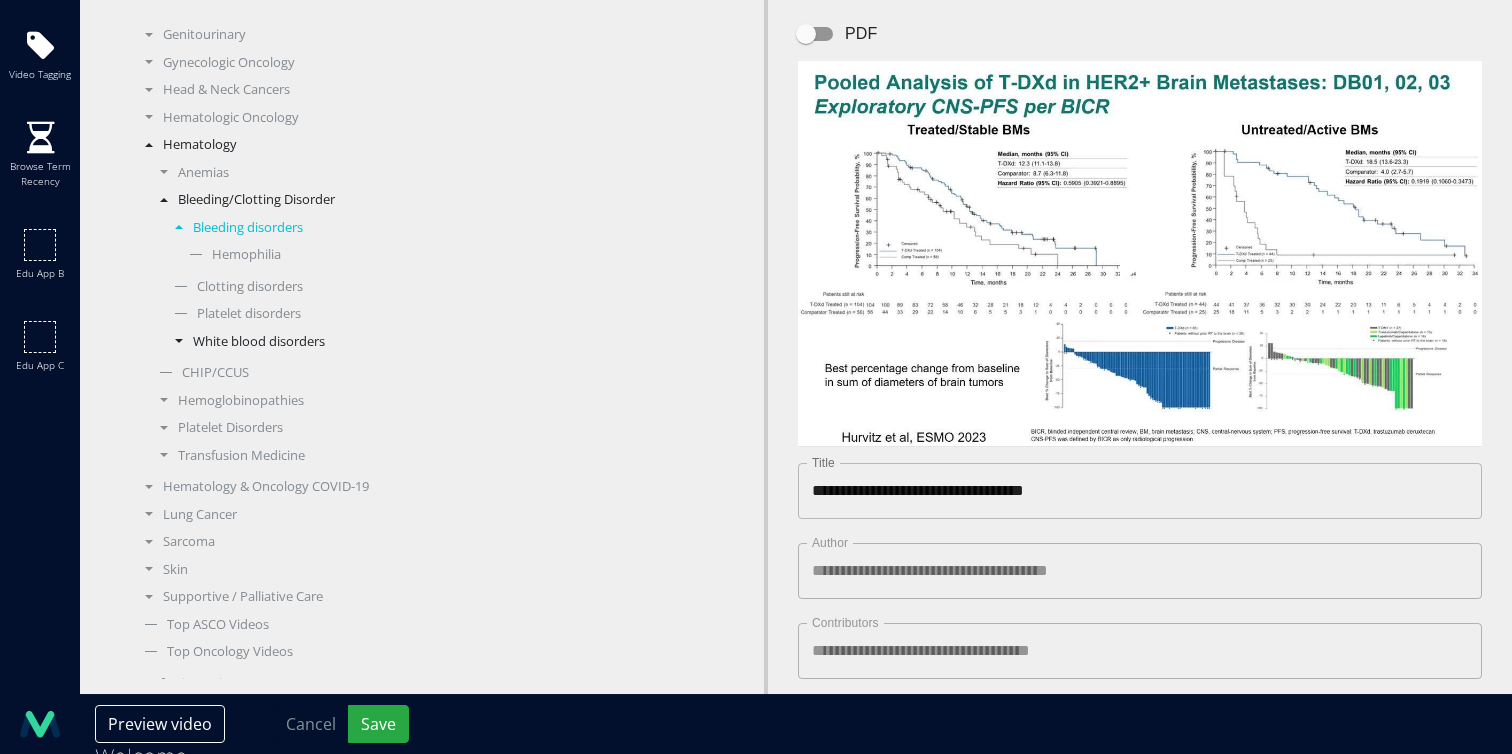 click on "White blood disorders" at bounding box center [276, 342] 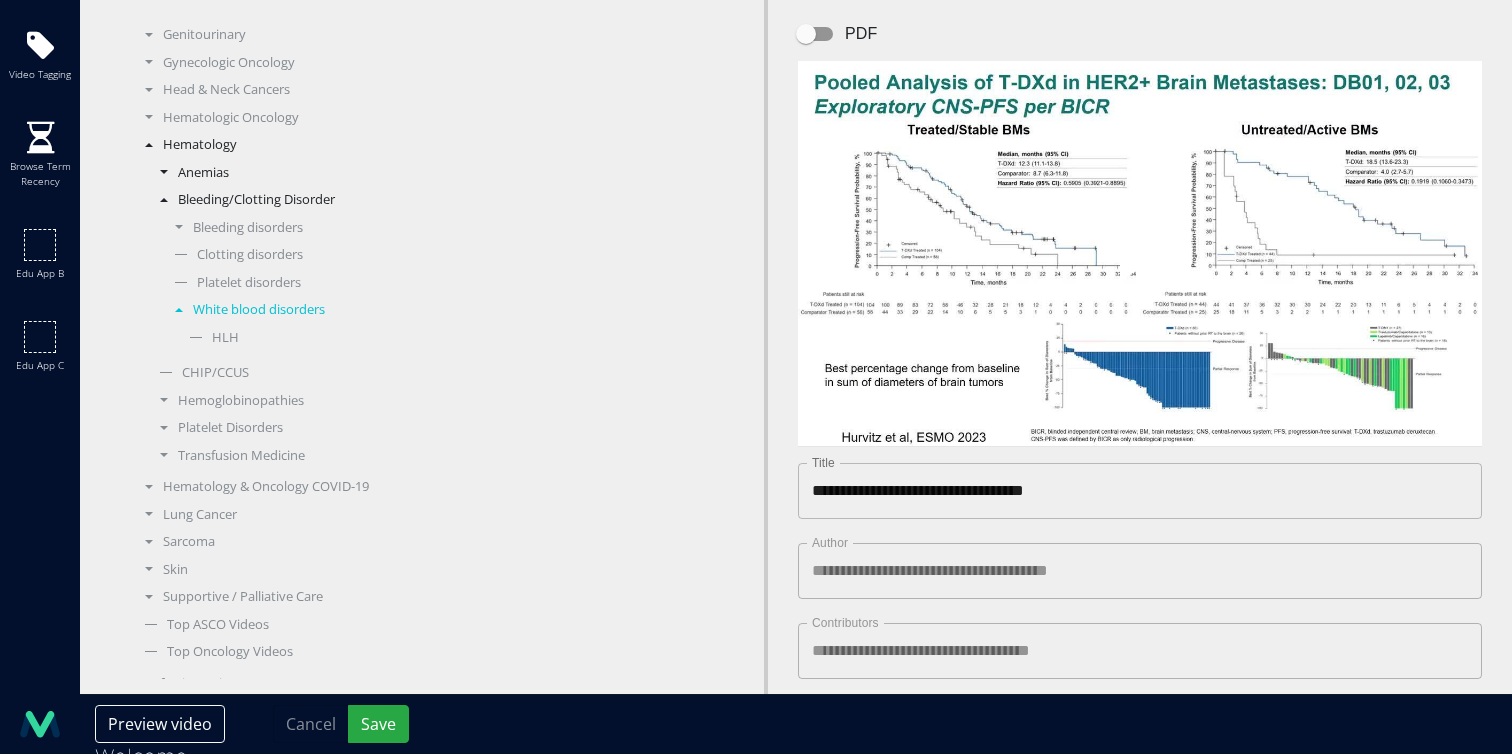 click on "Anemias" at bounding box center (269, 173) 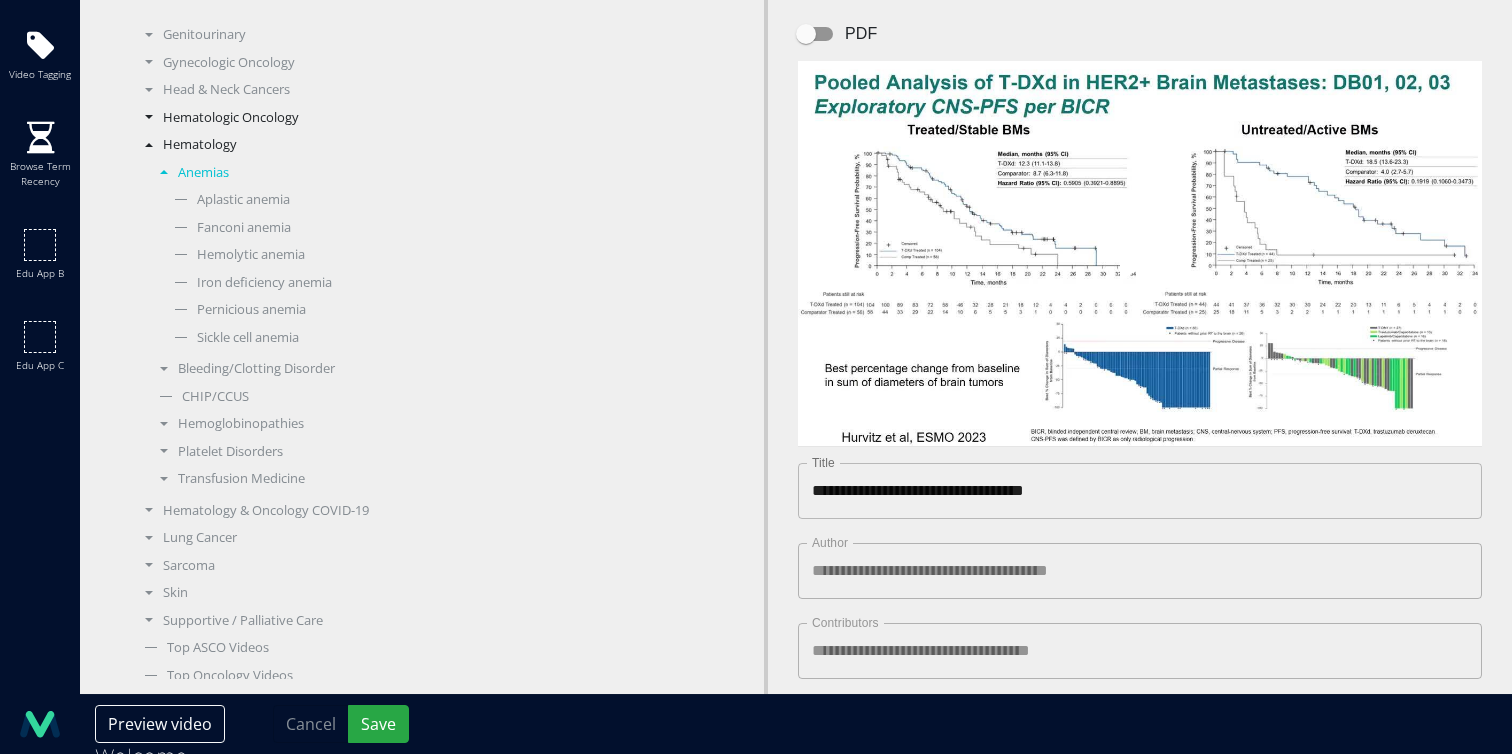 click on "Hematologic Oncology" at bounding box center [261, 118] 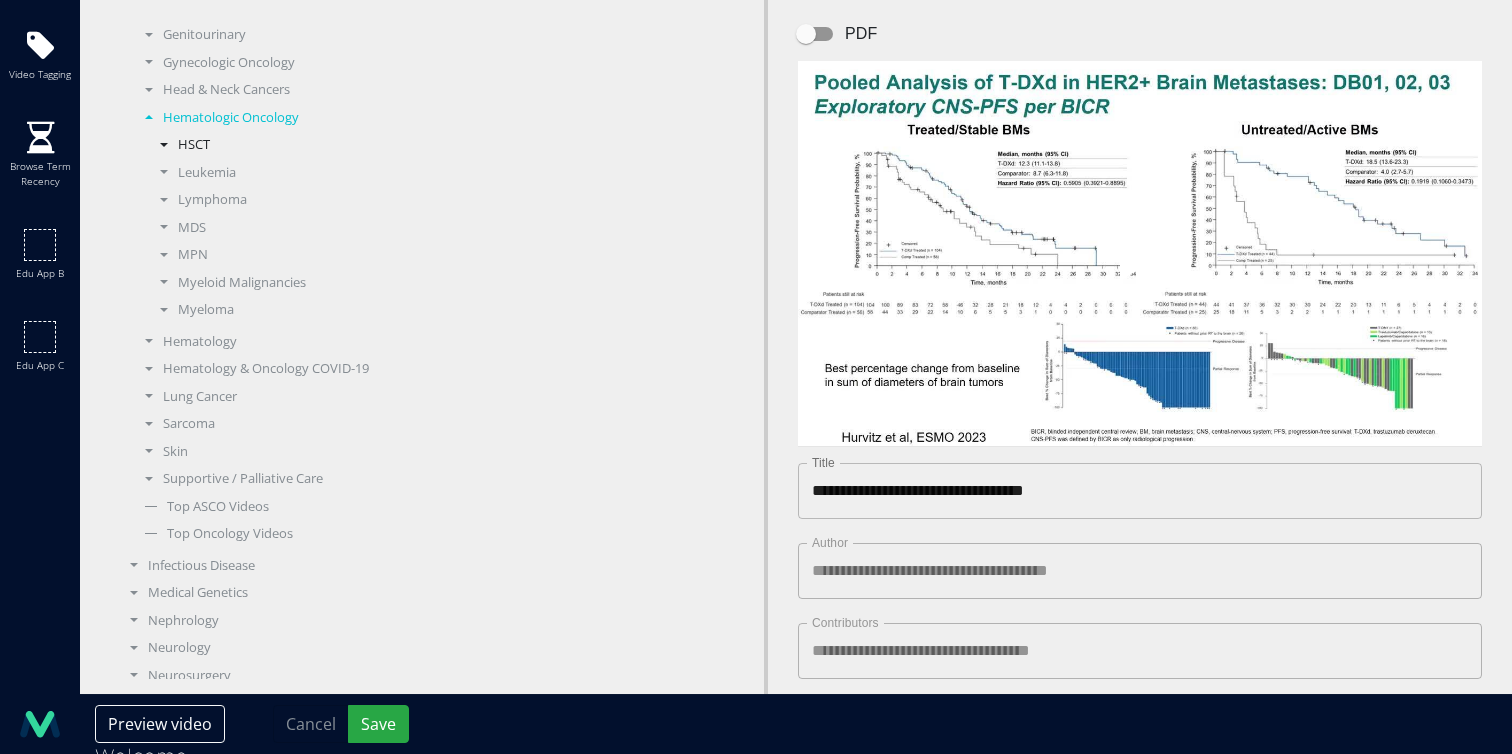 click on "HSCT" at bounding box center [269, 145] 